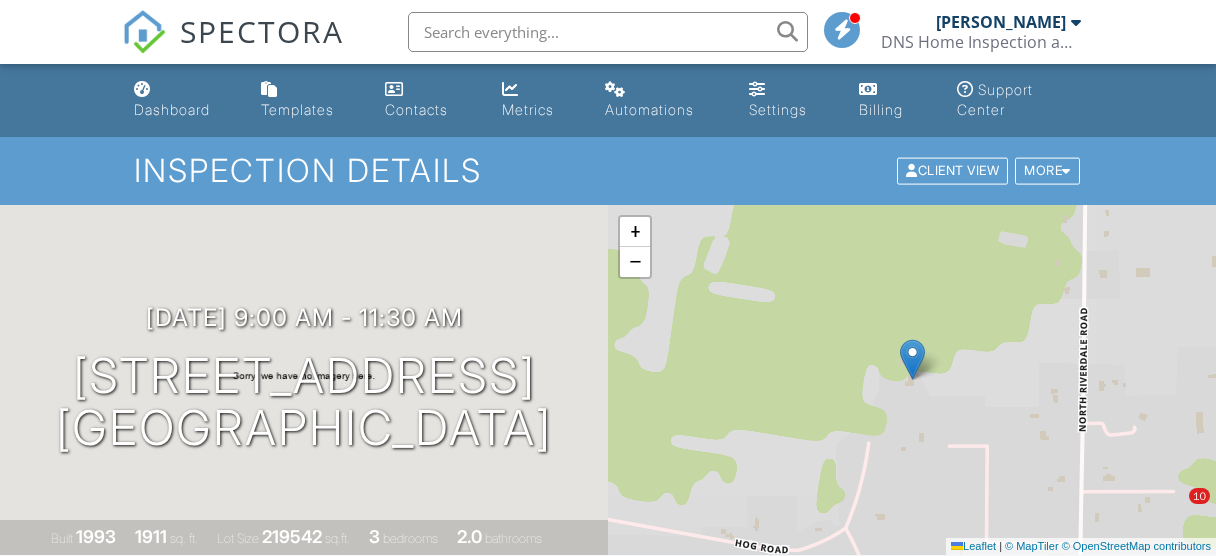 scroll, scrollTop: 1322, scrollLeft: 0, axis: vertical 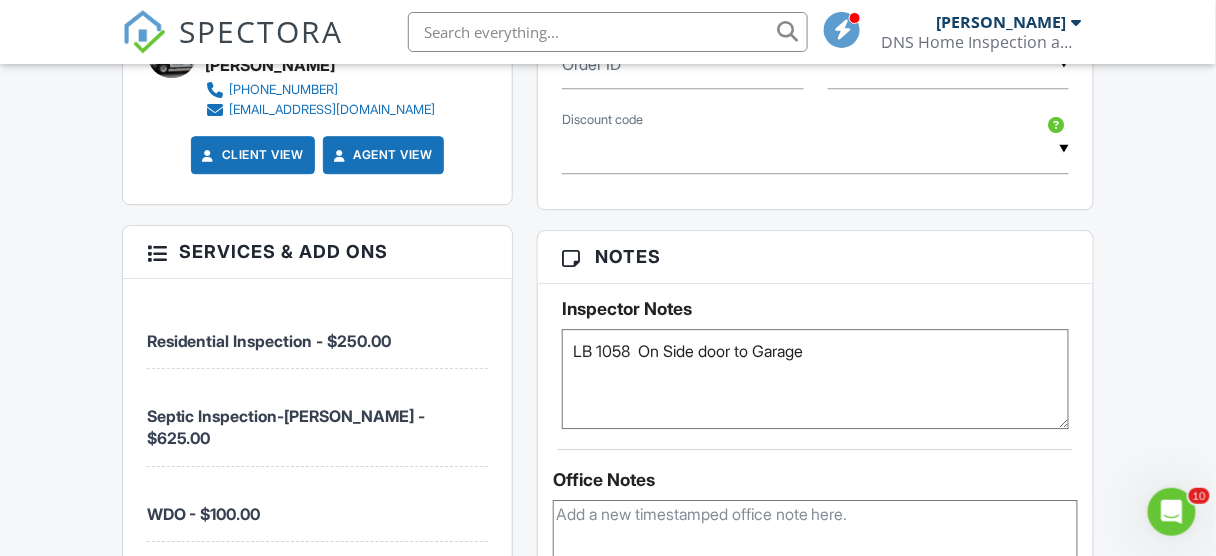 click at bounding box center (815, 550) 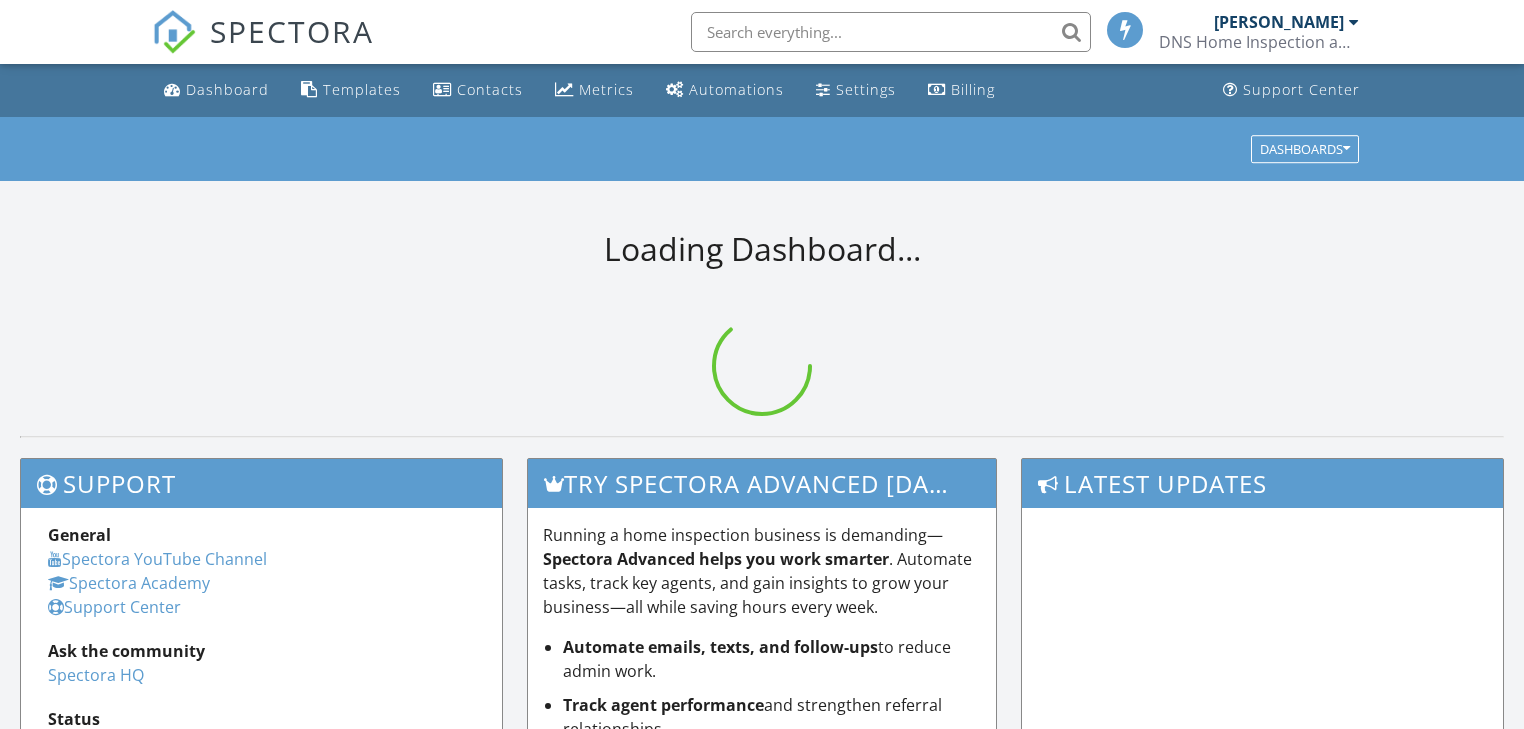 scroll, scrollTop: 0, scrollLeft: 0, axis: both 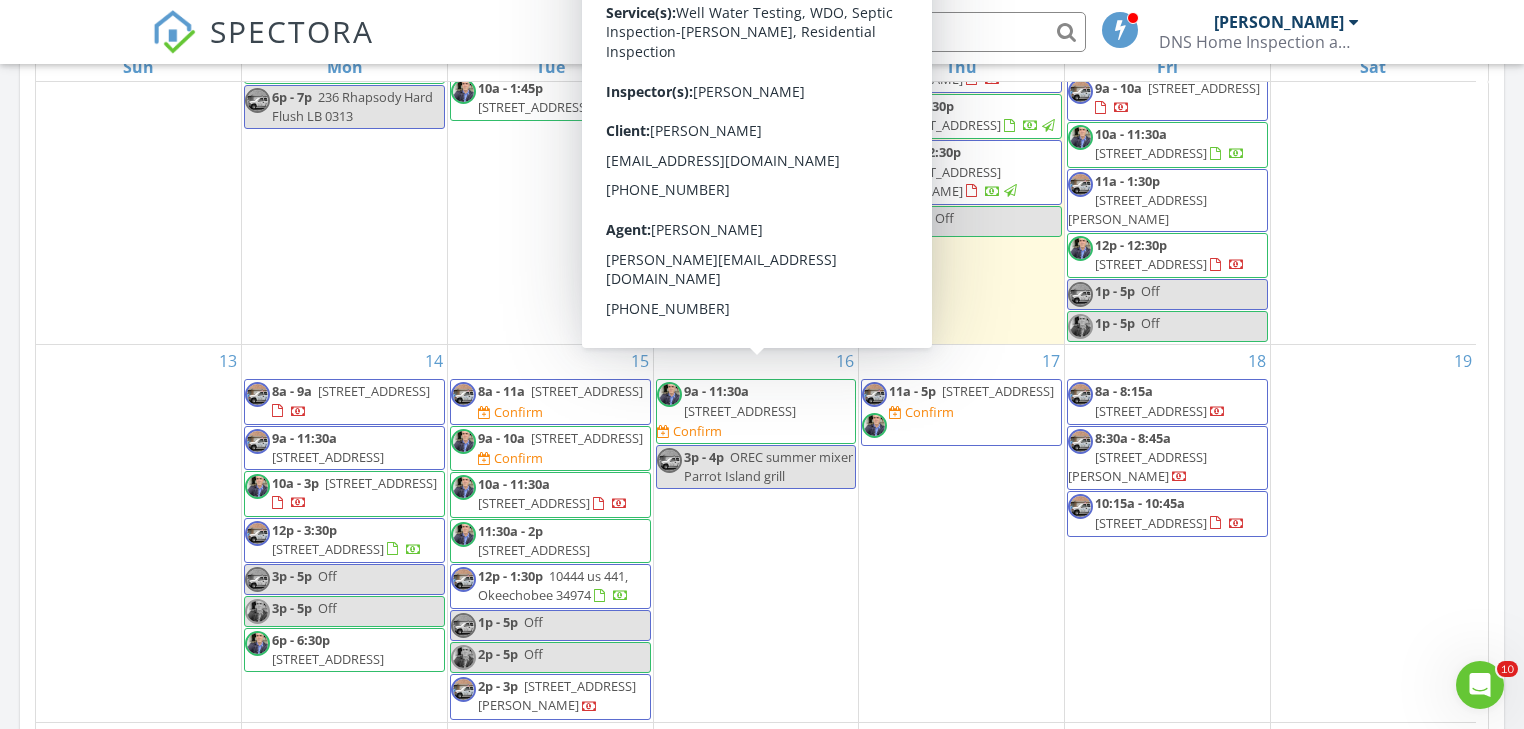 click on "861 N Riverdale Rd, Avon Park 33825" at bounding box center [740, 411] 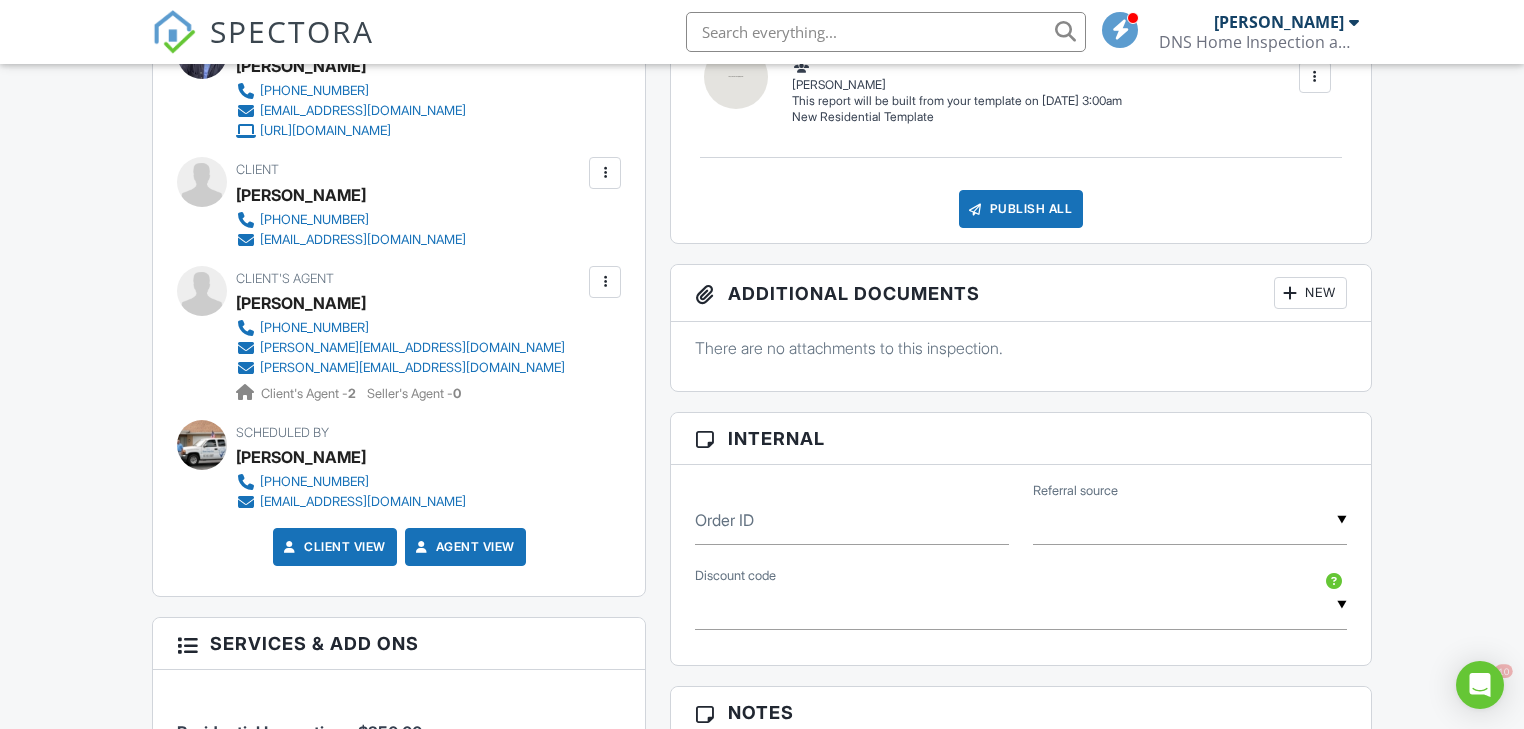 scroll, scrollTop: 853, scrollLeft: 0, axis: vertical 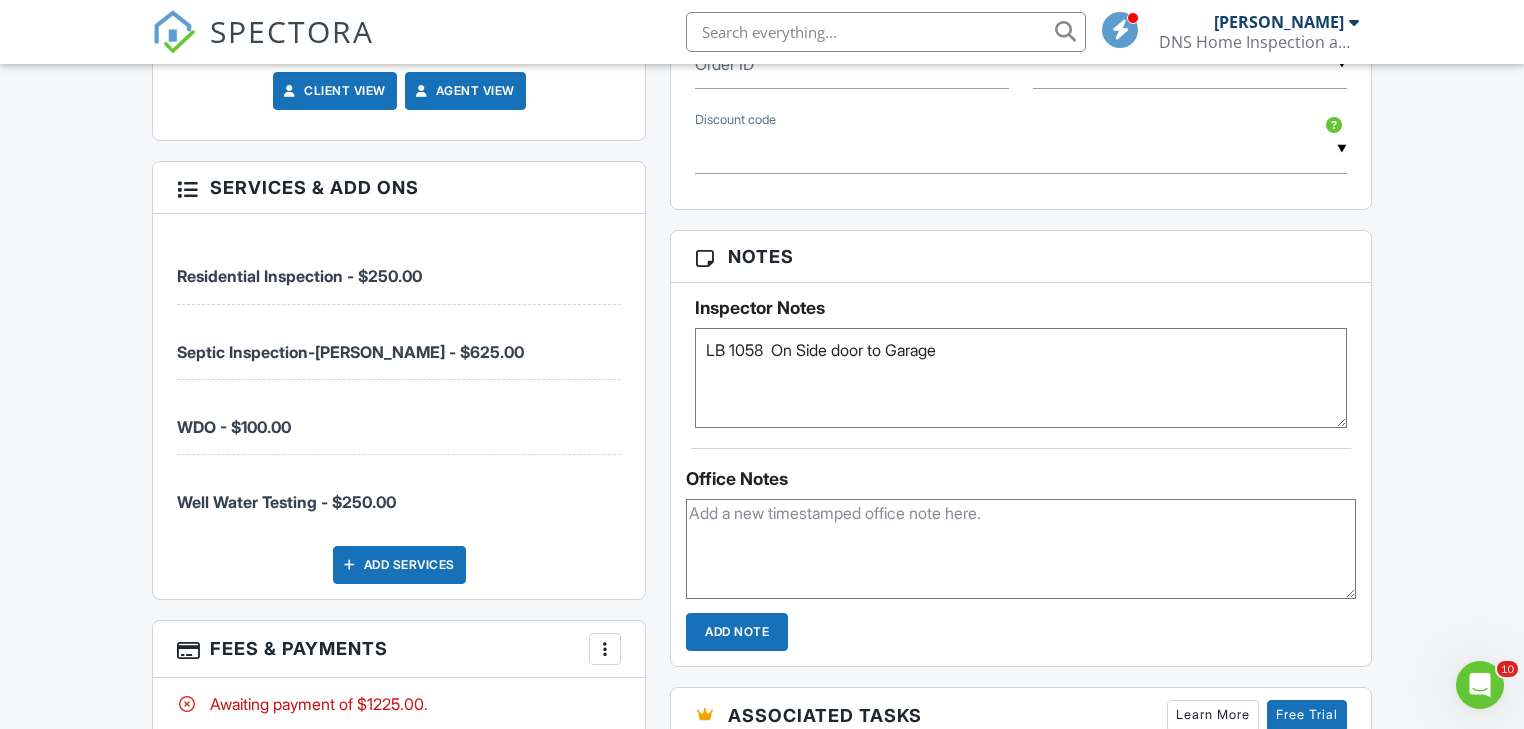click on "Add Services" at bounding box center [399, 565] 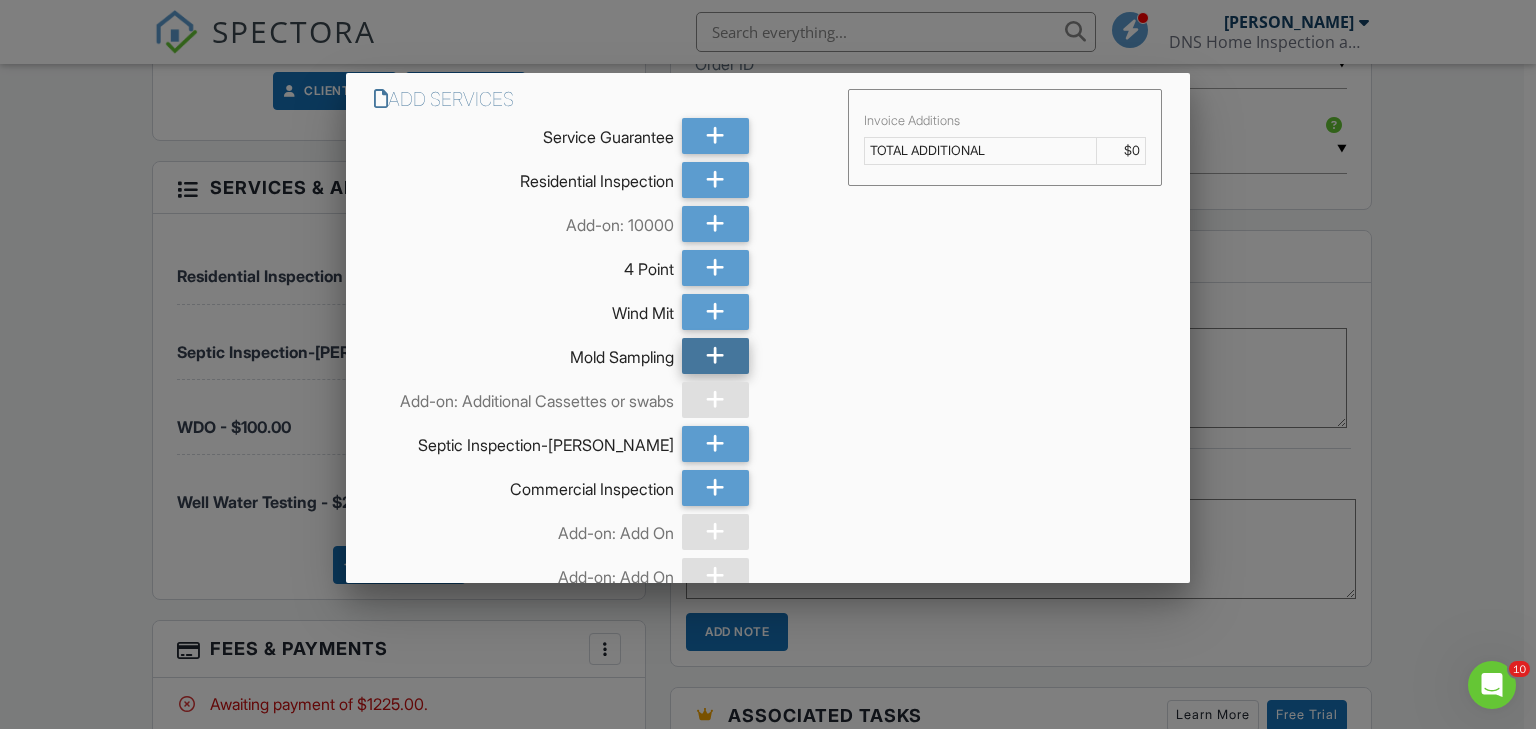 scroll, scrollTop: 213, scrollLeft: 0, axis: vertical 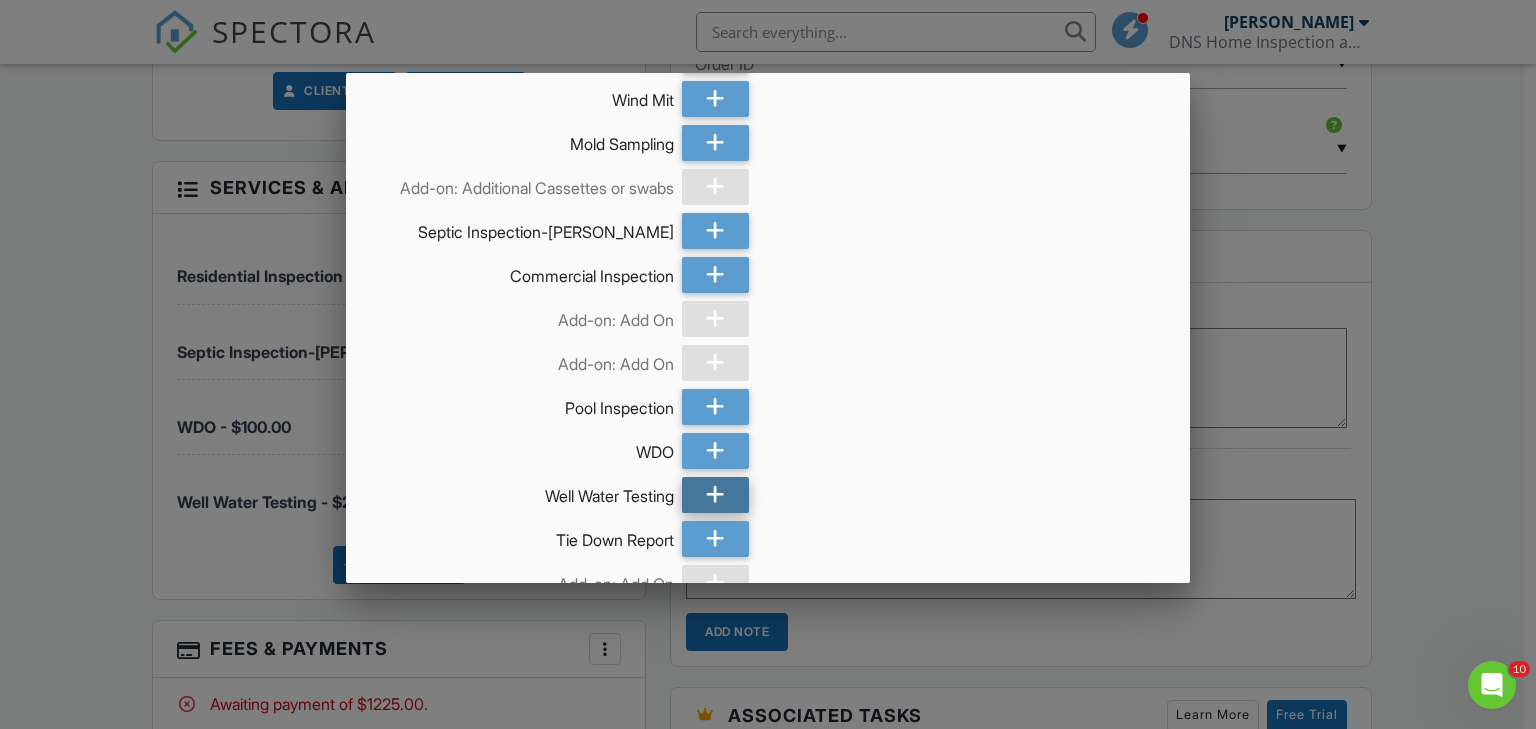 click at bounding box center [715, 495] 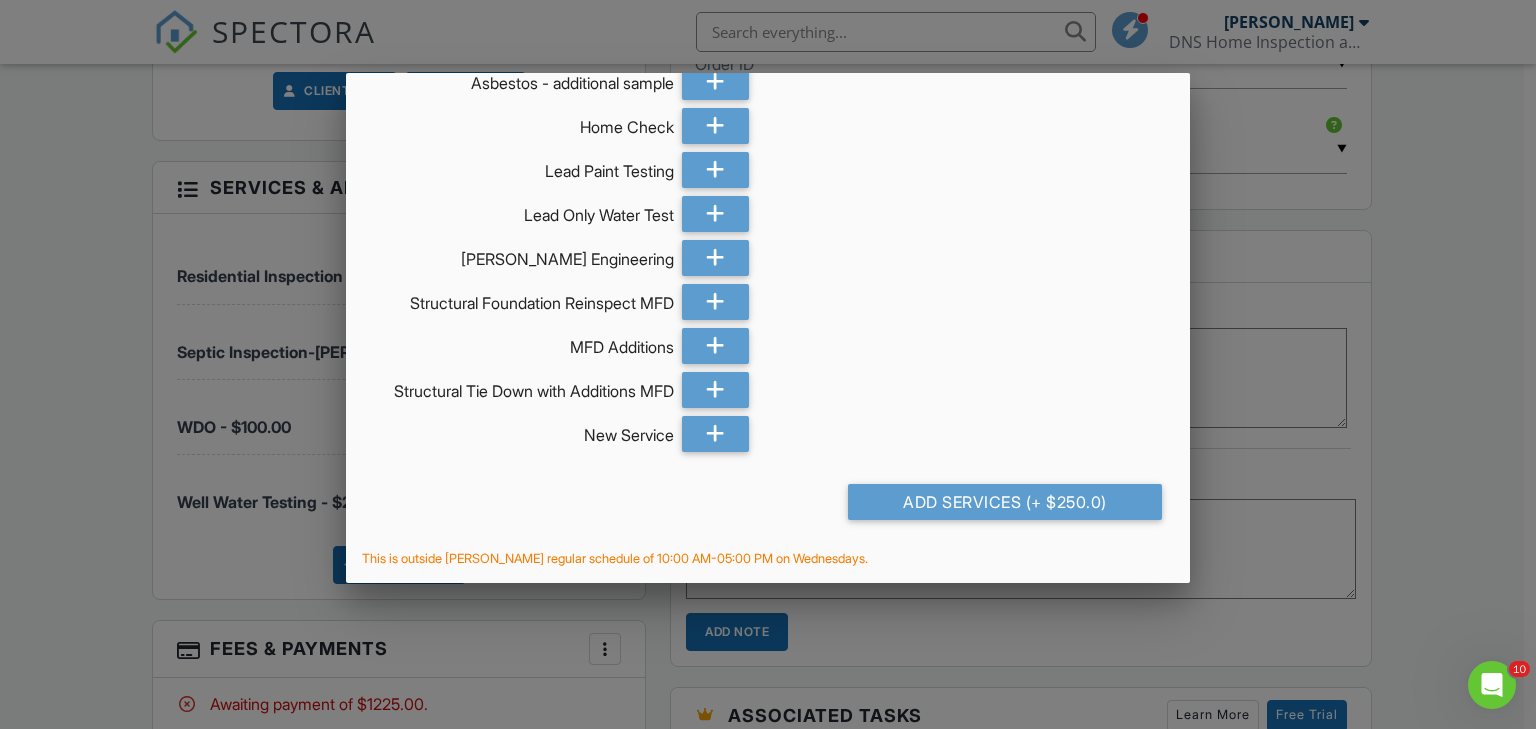 scroll, scrollTop: 1759, scrollLeft: 0, axis: vertical 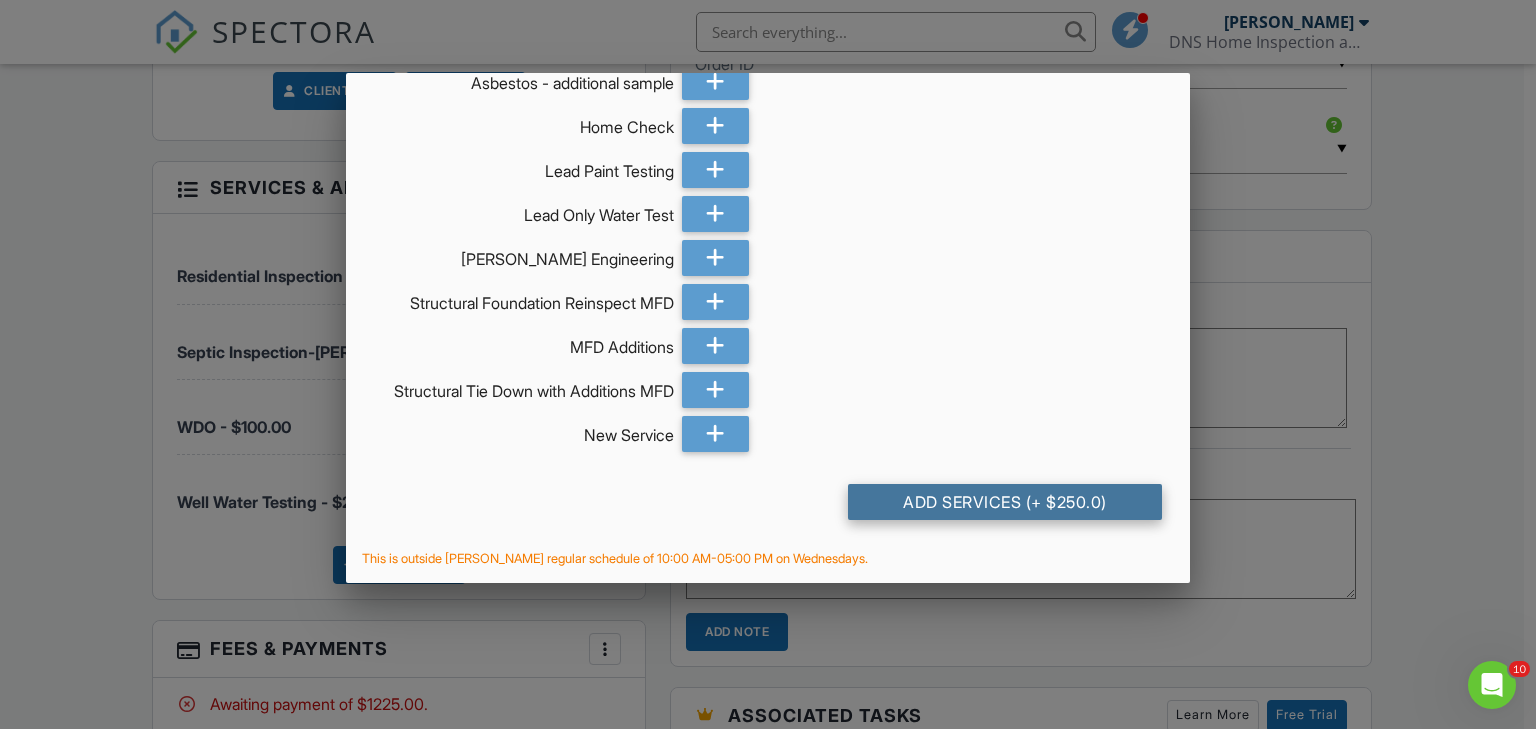 click on "Add Services
(+ $250.0)" at bounding box center [1005, 502] 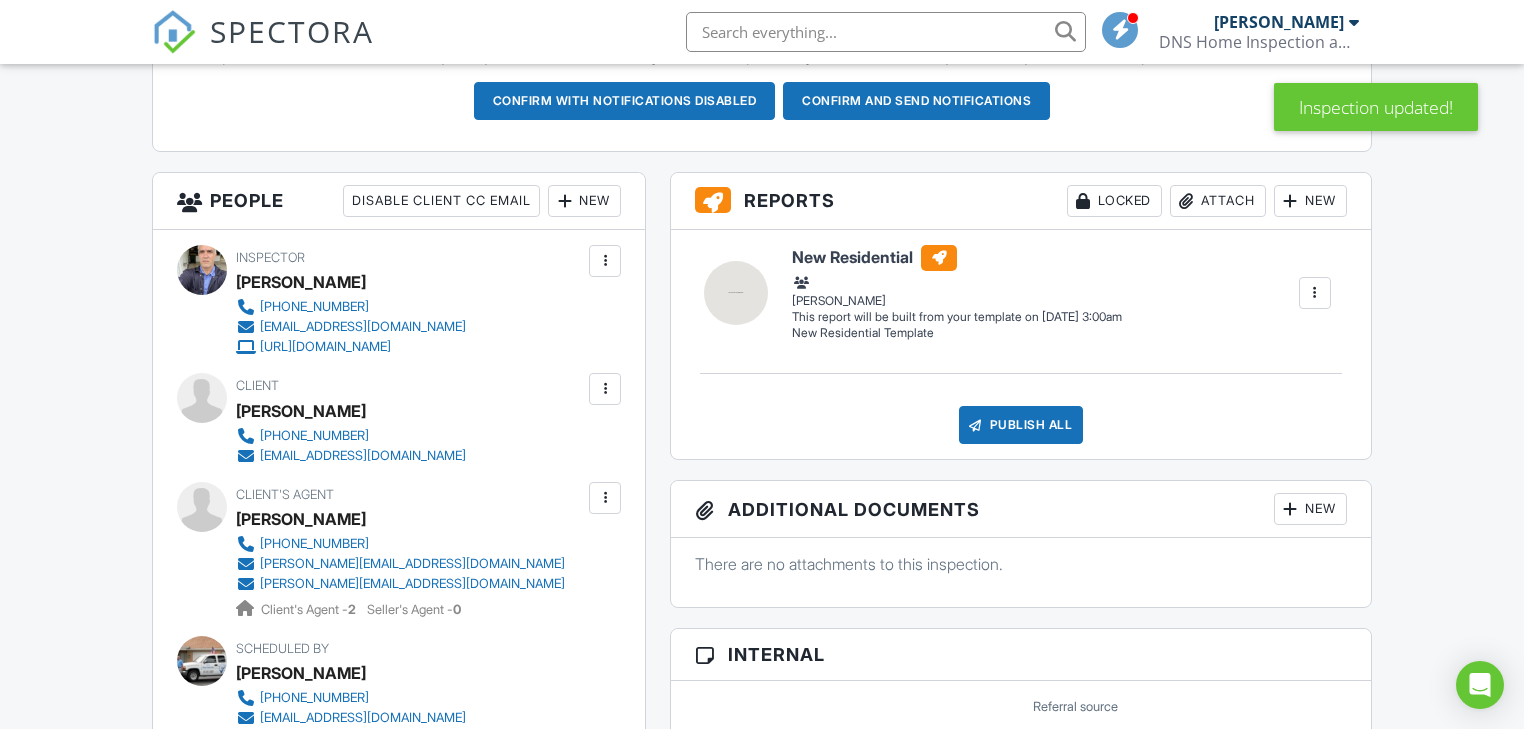 scroll, scrollTop: 640, scrollLeft: 0, axis: vertical 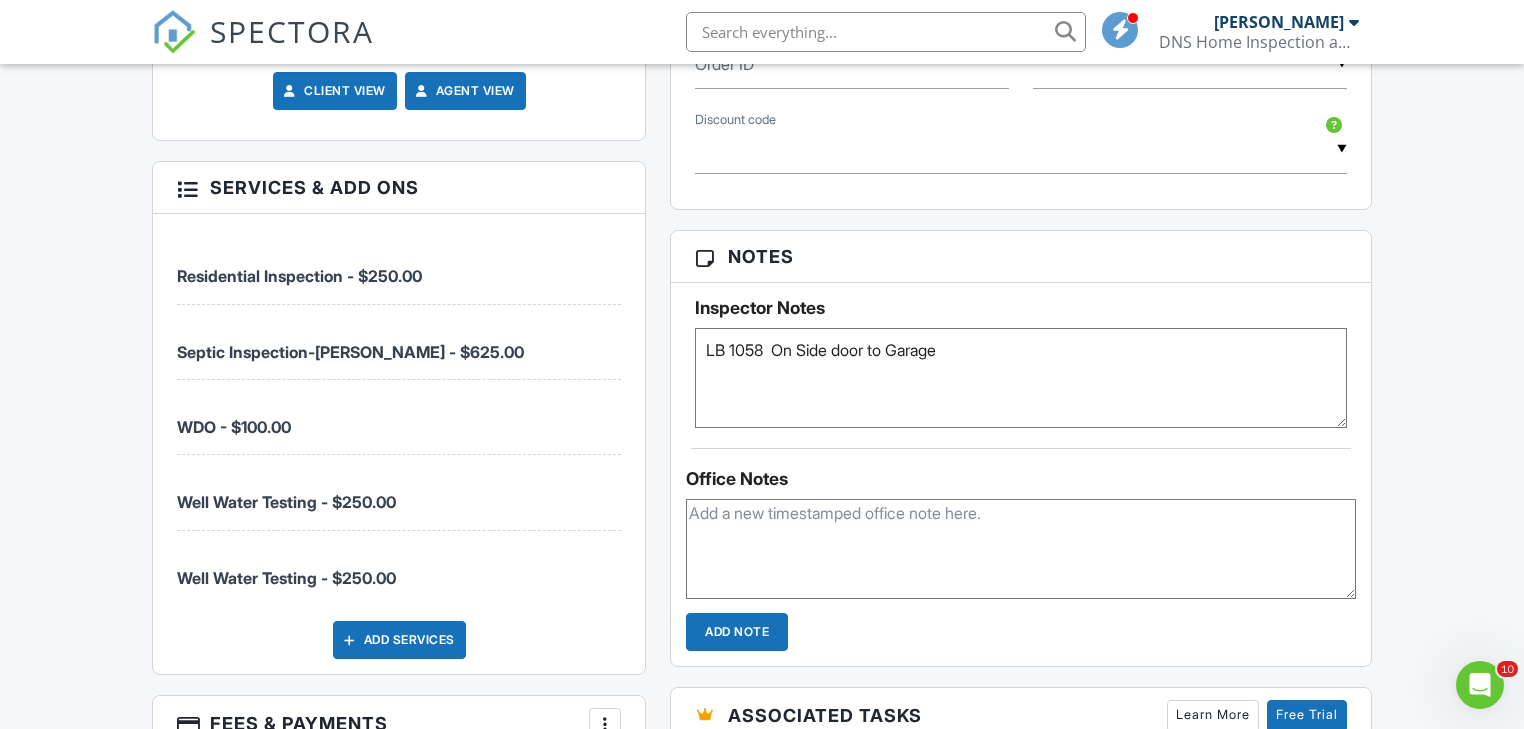 click on "LB 1058  On Side door to Garage" at bounding box center (1020, 378) 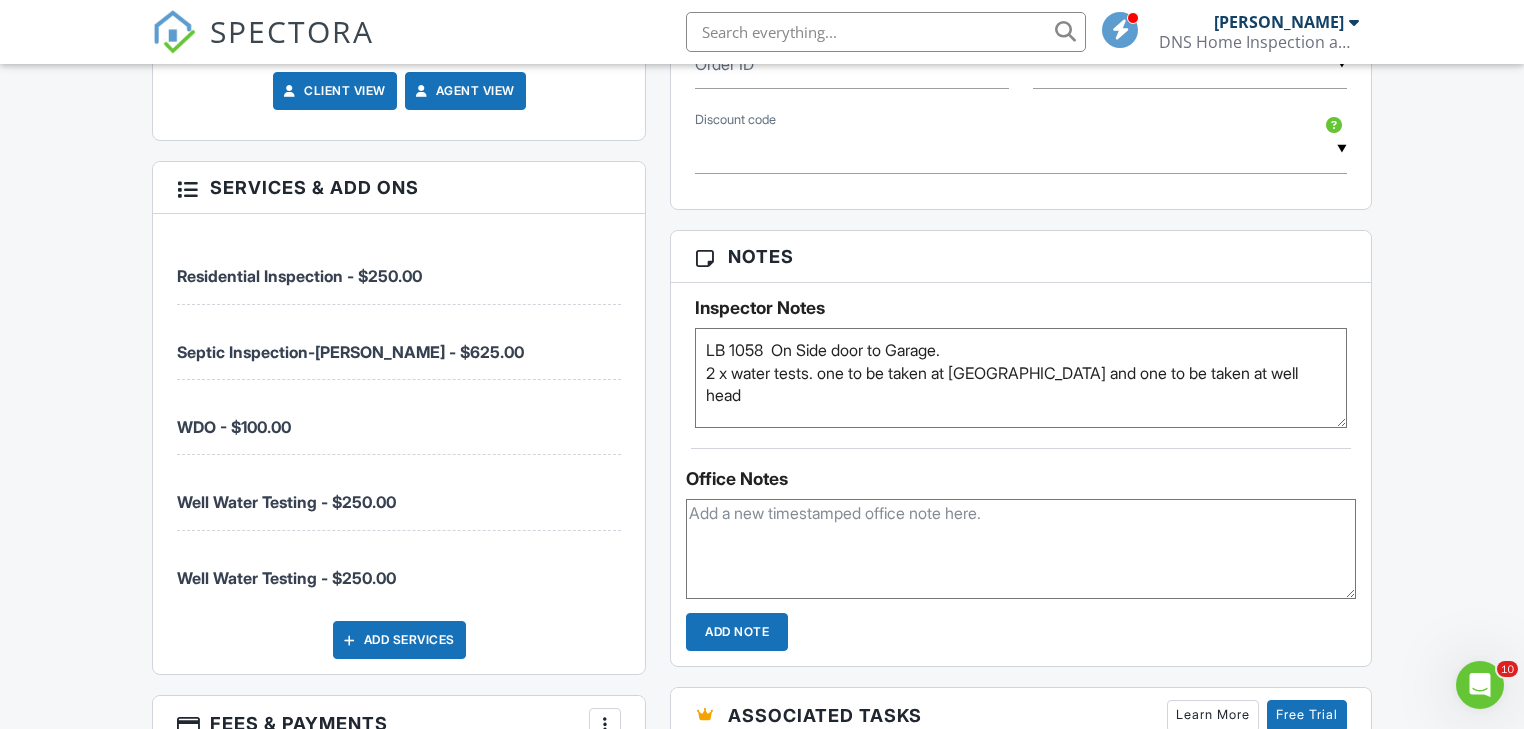 type on "LB 1058  On Side door to Garage.
2 x water tests. one to be taken at kitchen faucet and one to be taken at well head" 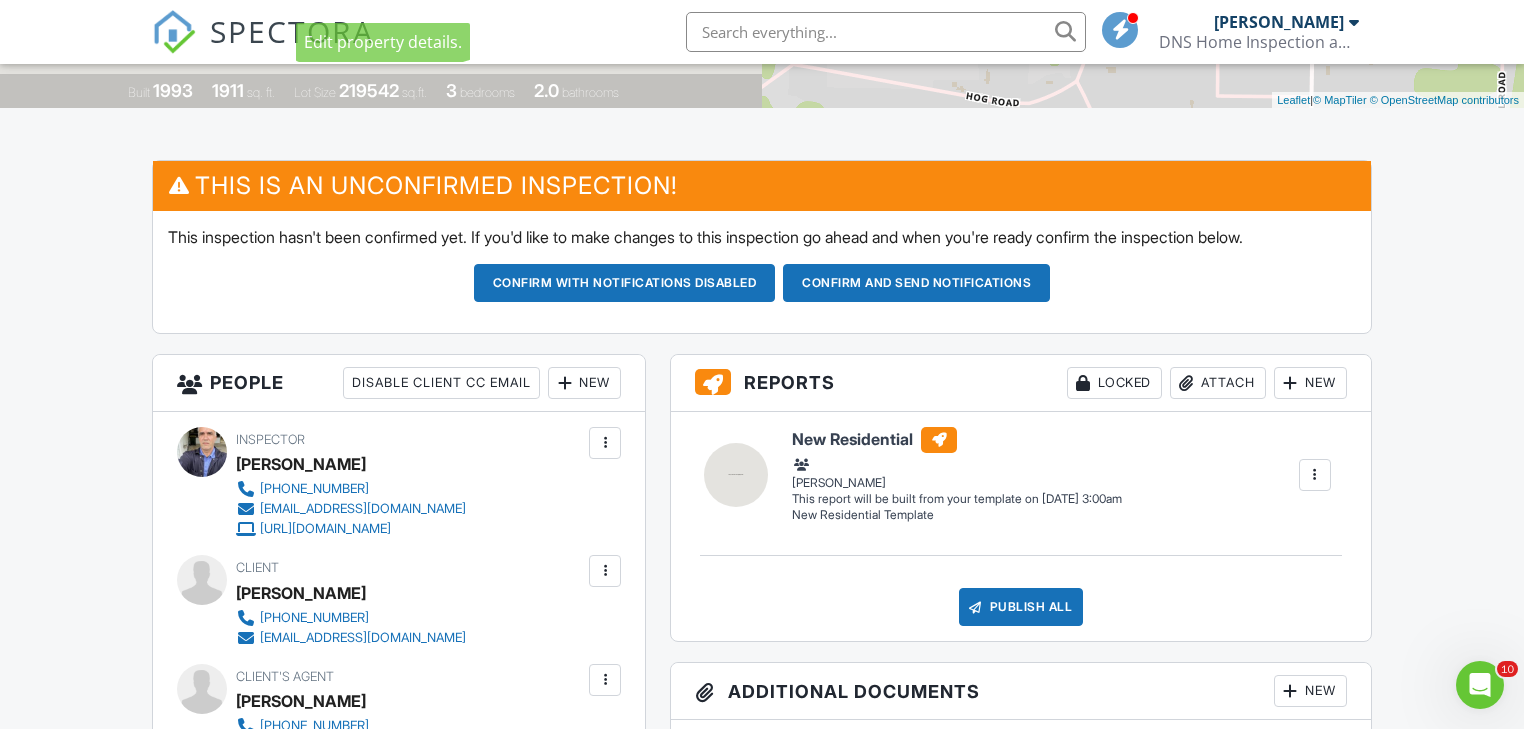 scroll, scrollTop: 640, scrollLeft: 0, axis: vertical 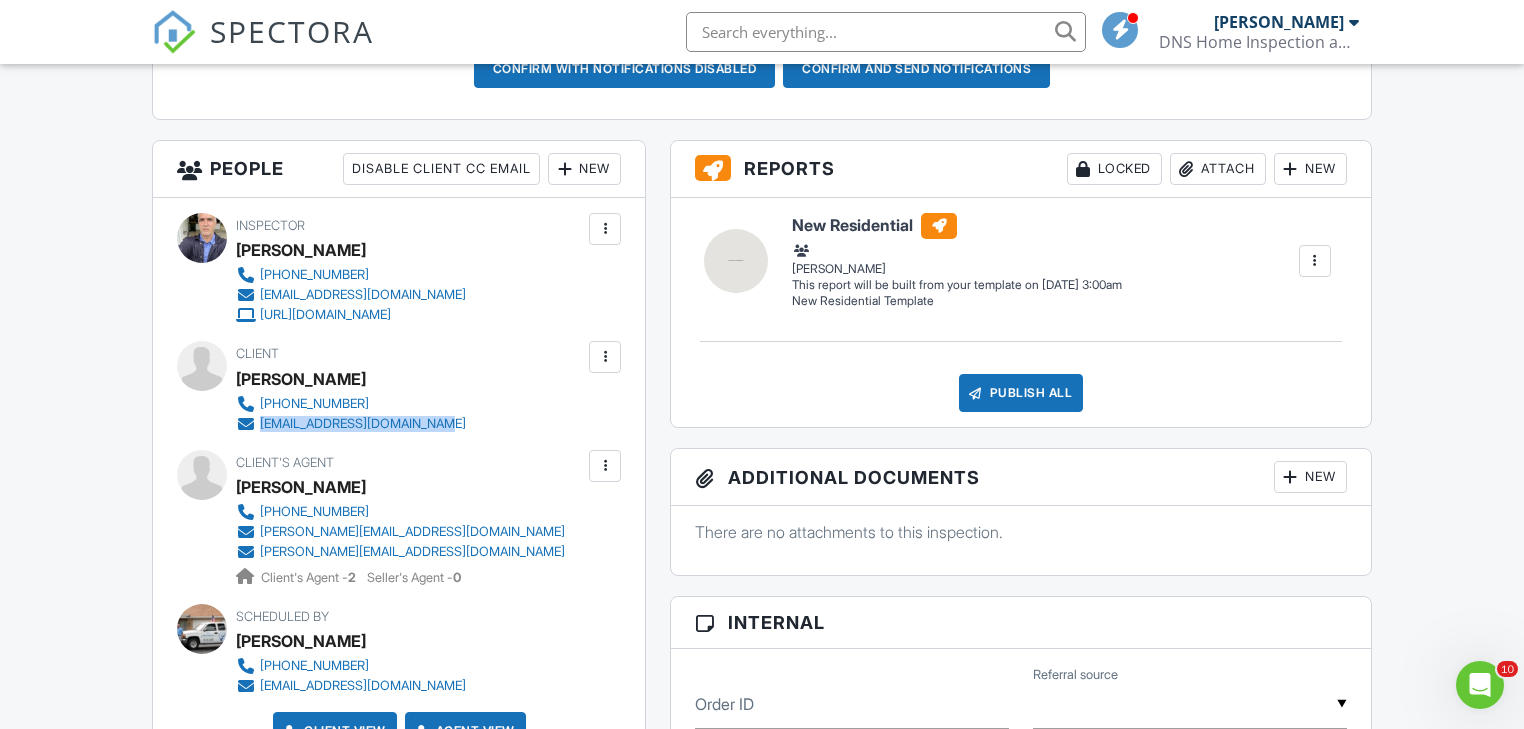 drag, startPoint x: 432, startPoint y: 425, endPoint x: 260, endPoint y: 428, distance: 172.02615 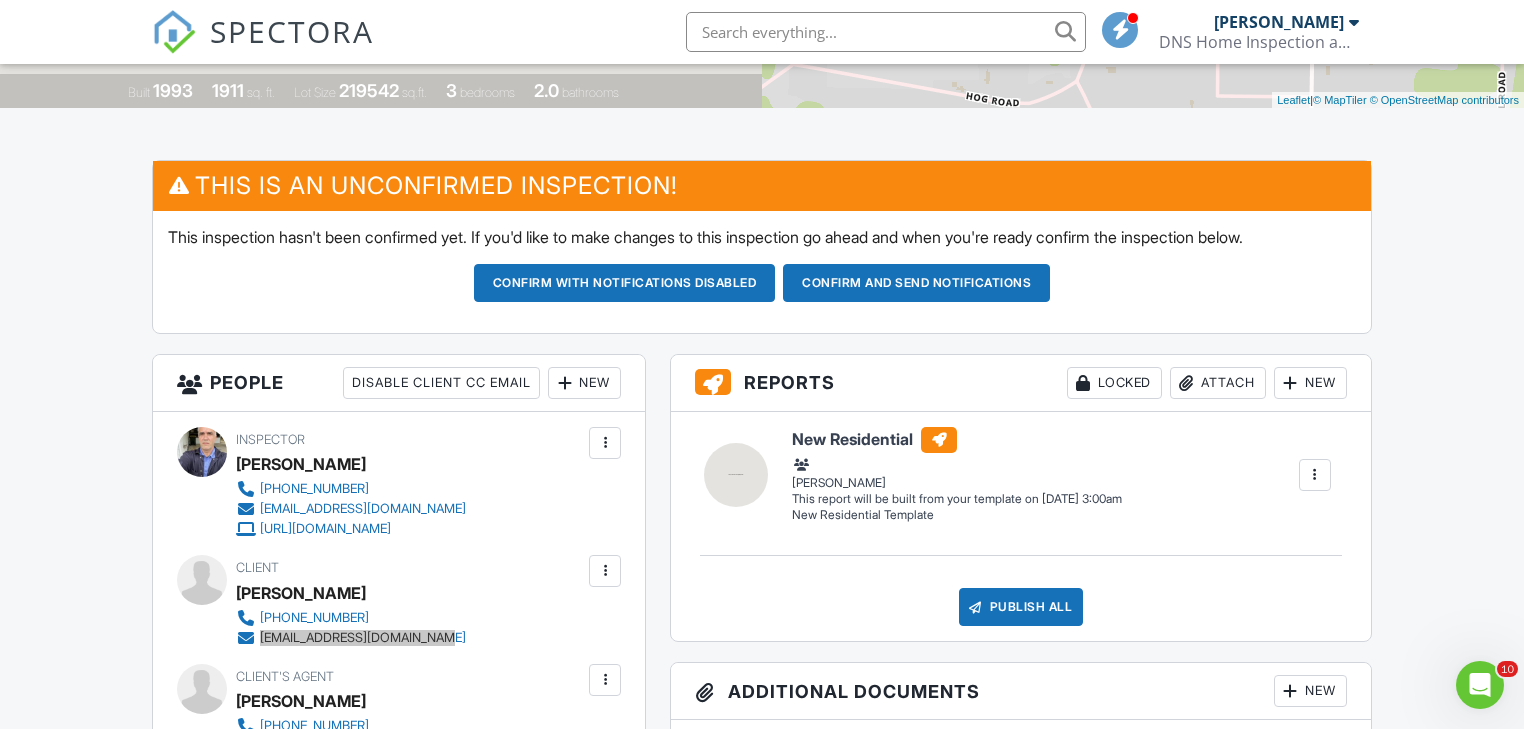 scroll, scrollTop: 0, scrollLeft: 0, axis: both 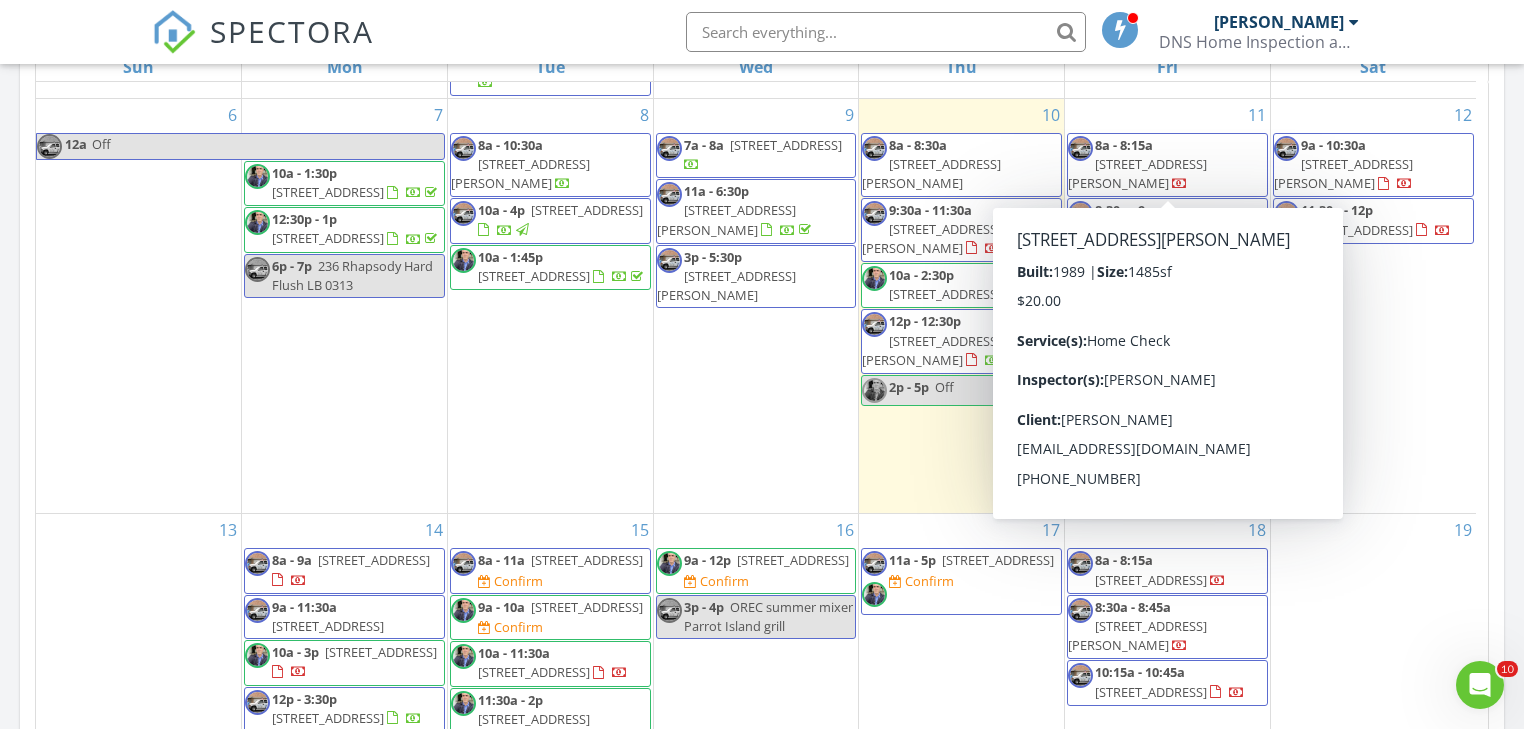 drag, startPoint x: 1160, startPoint y: 197, endPoint x: 1187, endPoint y: 175, distance: 34.828148 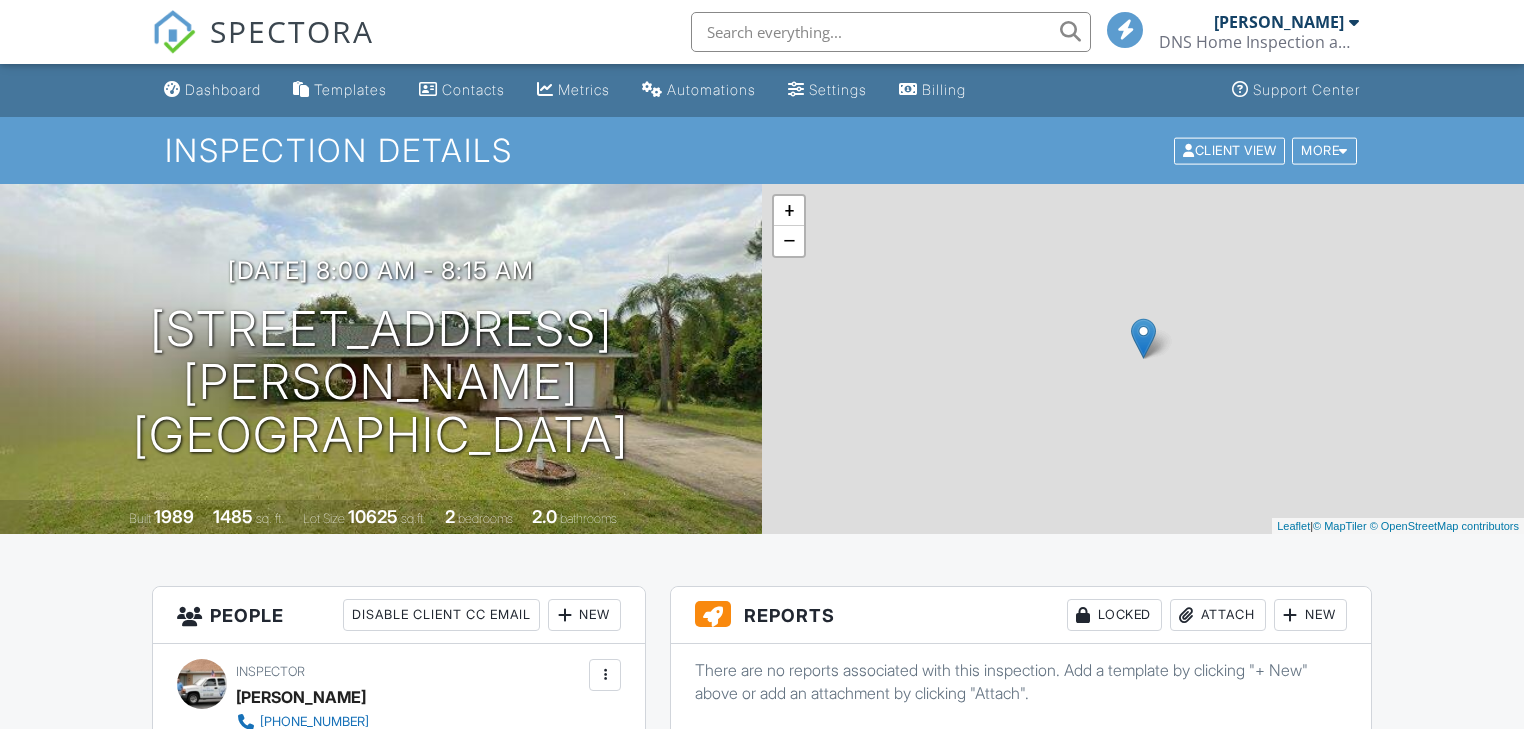 scroll, scrollTop: 0, scrollLeft: 0, axis: both 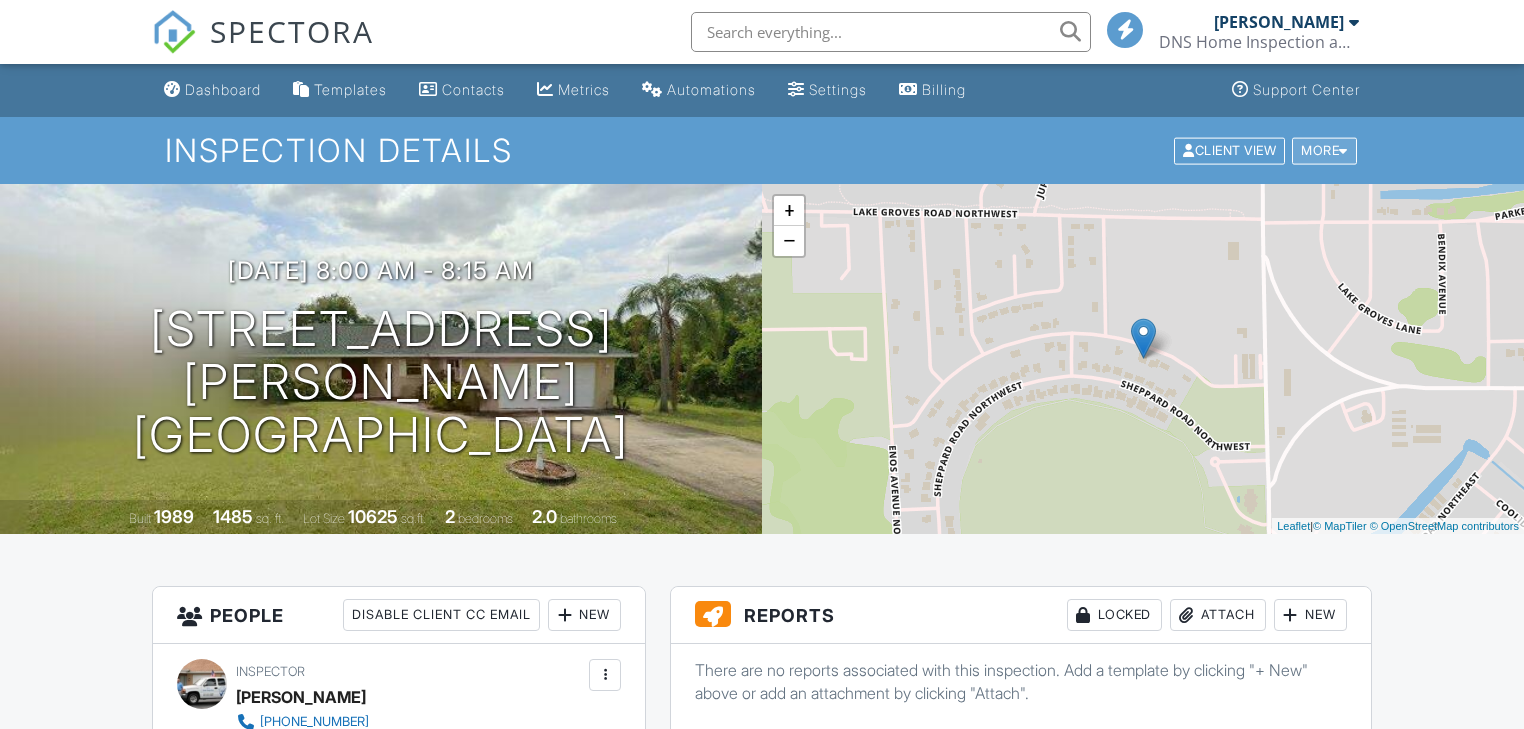 click at bounding box center (1343, 150) 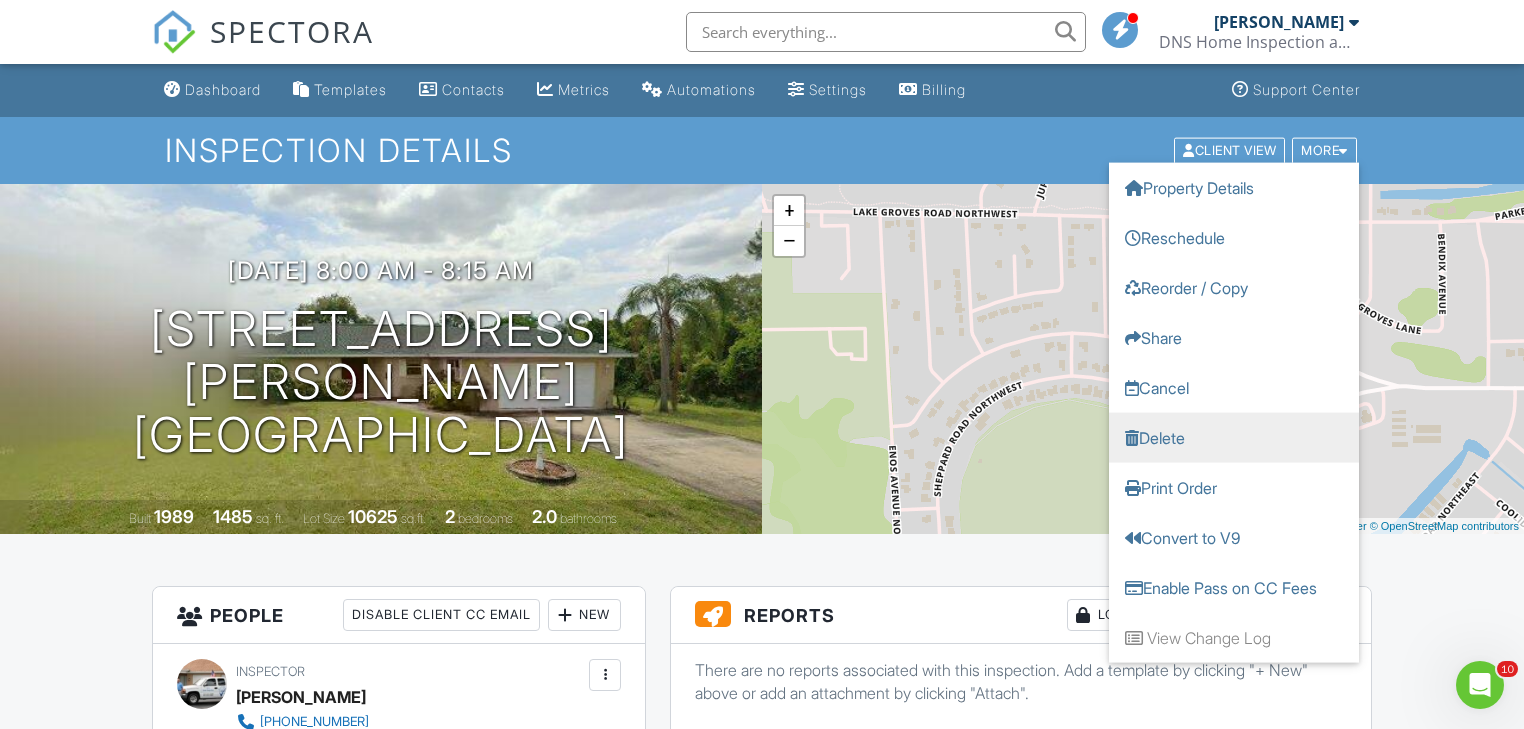 scroll, scrollTop: 0, scrollLeft: 0, axis: both 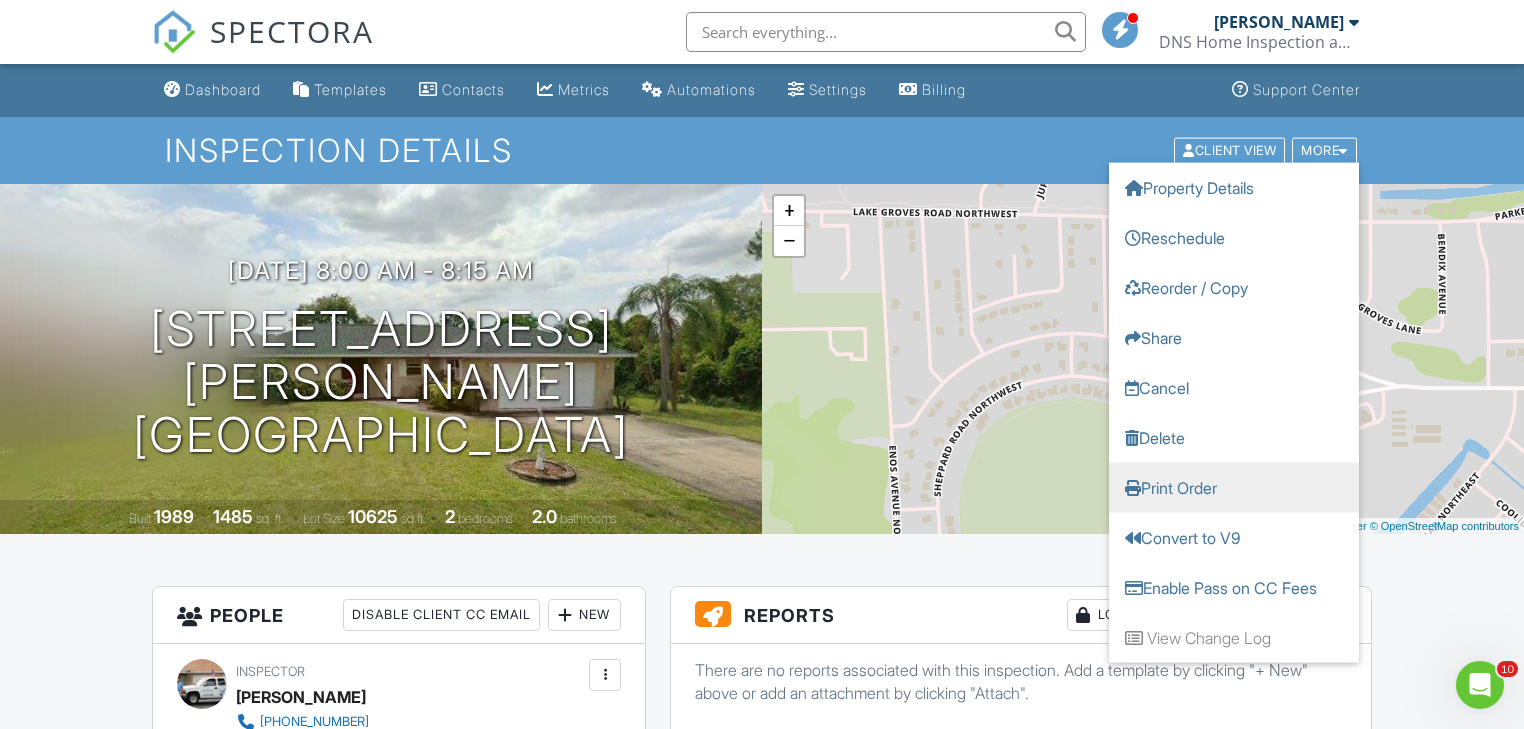 click on "Print Order" at bounding box center [1234, 487] 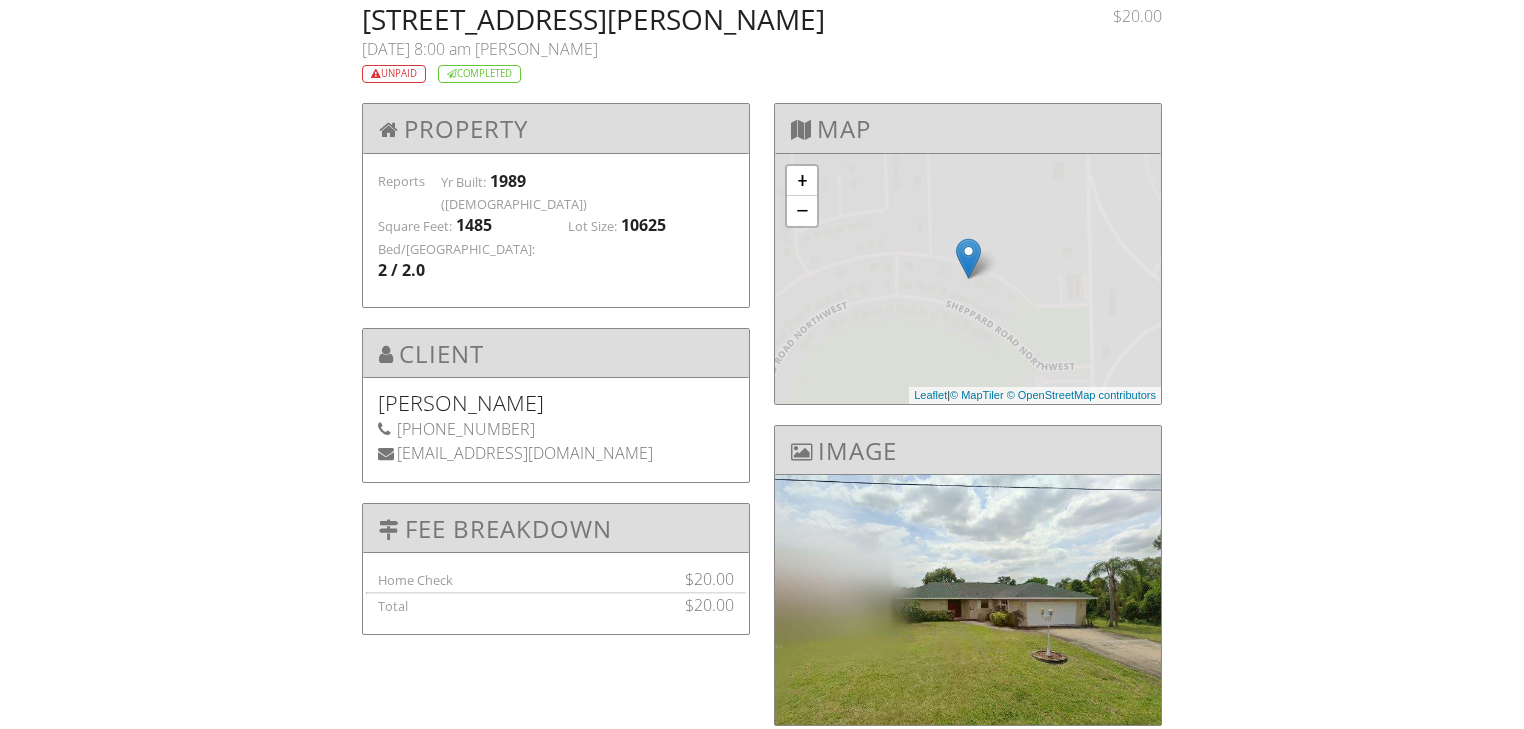 scroll, scrollTop: 0, scrollLeft: 0, axis: both 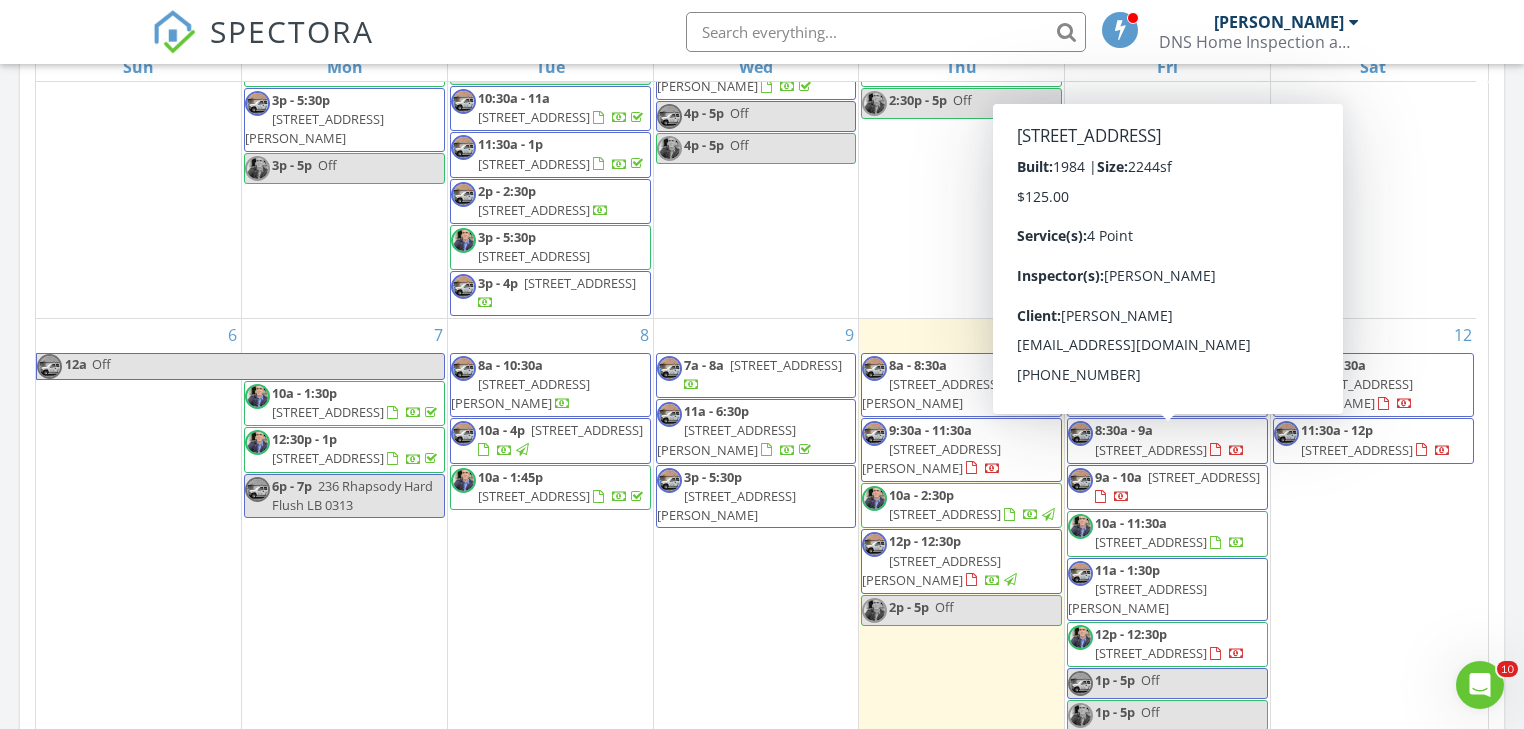 click on "1524 Black Bear Ave, Lake Placid 33852" at bounding box center [1151, 450] 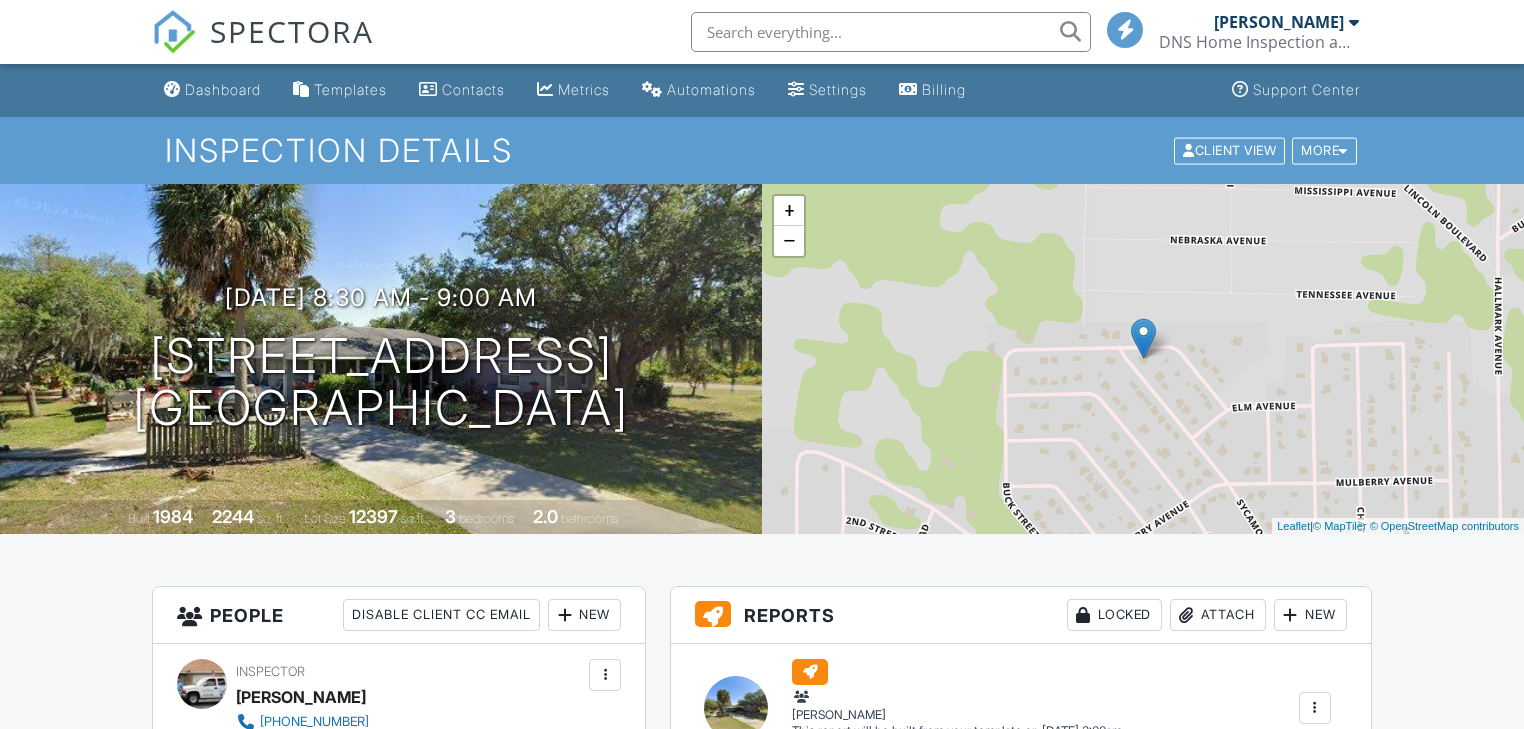 click at bounding box center [1343, 150] 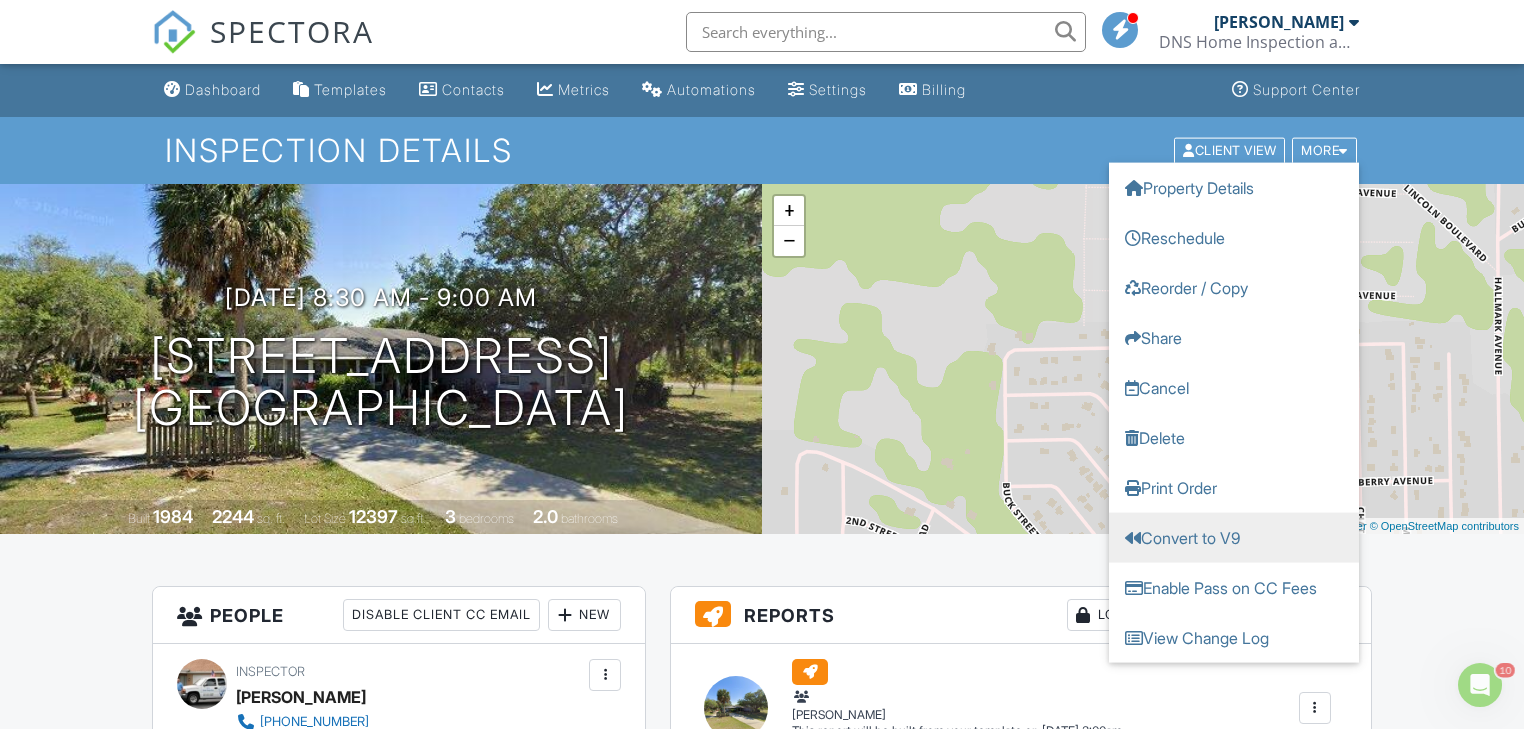 scroll, scrollTop: 0, scrollLeft: 0, axis: both 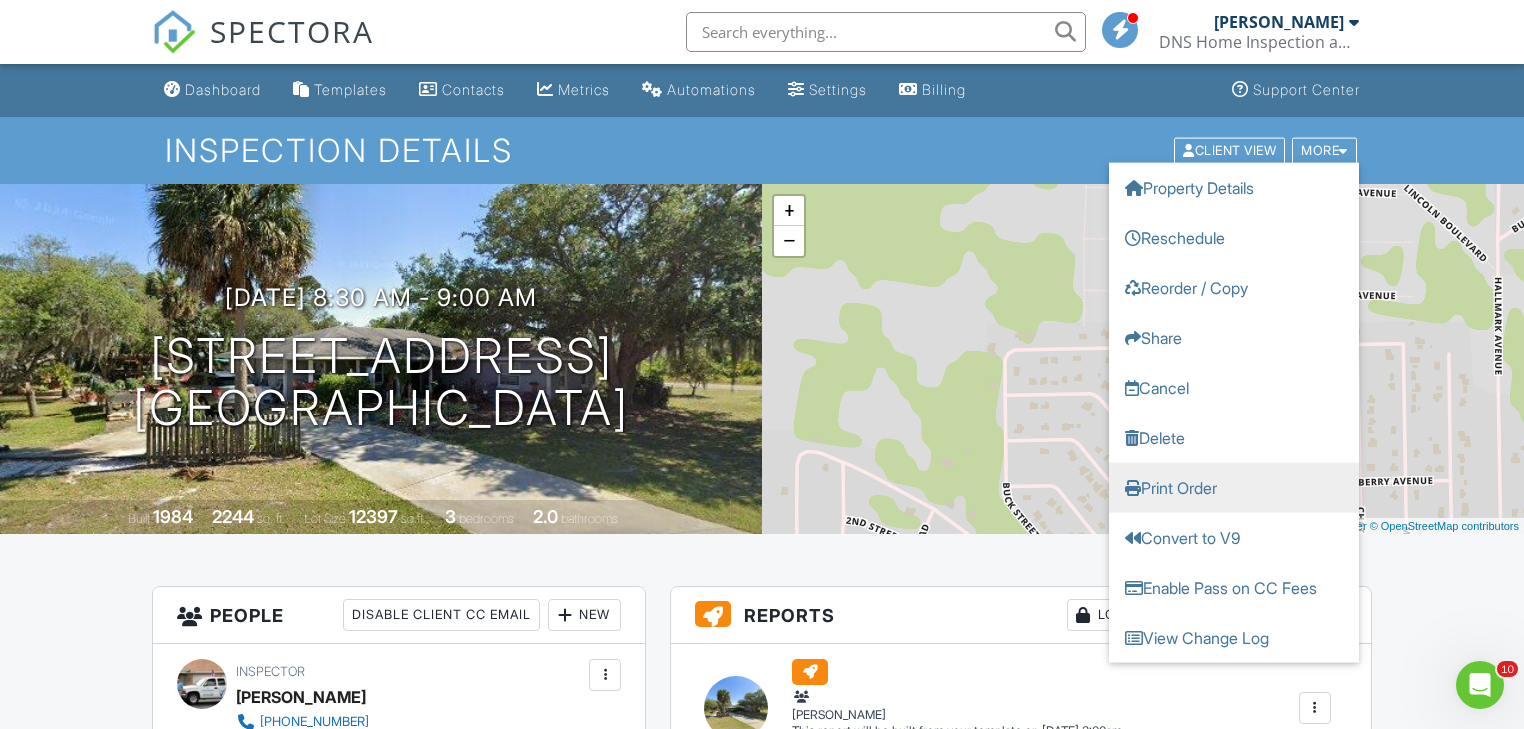 click on "Print Order" at bounding box center (1234, 487) 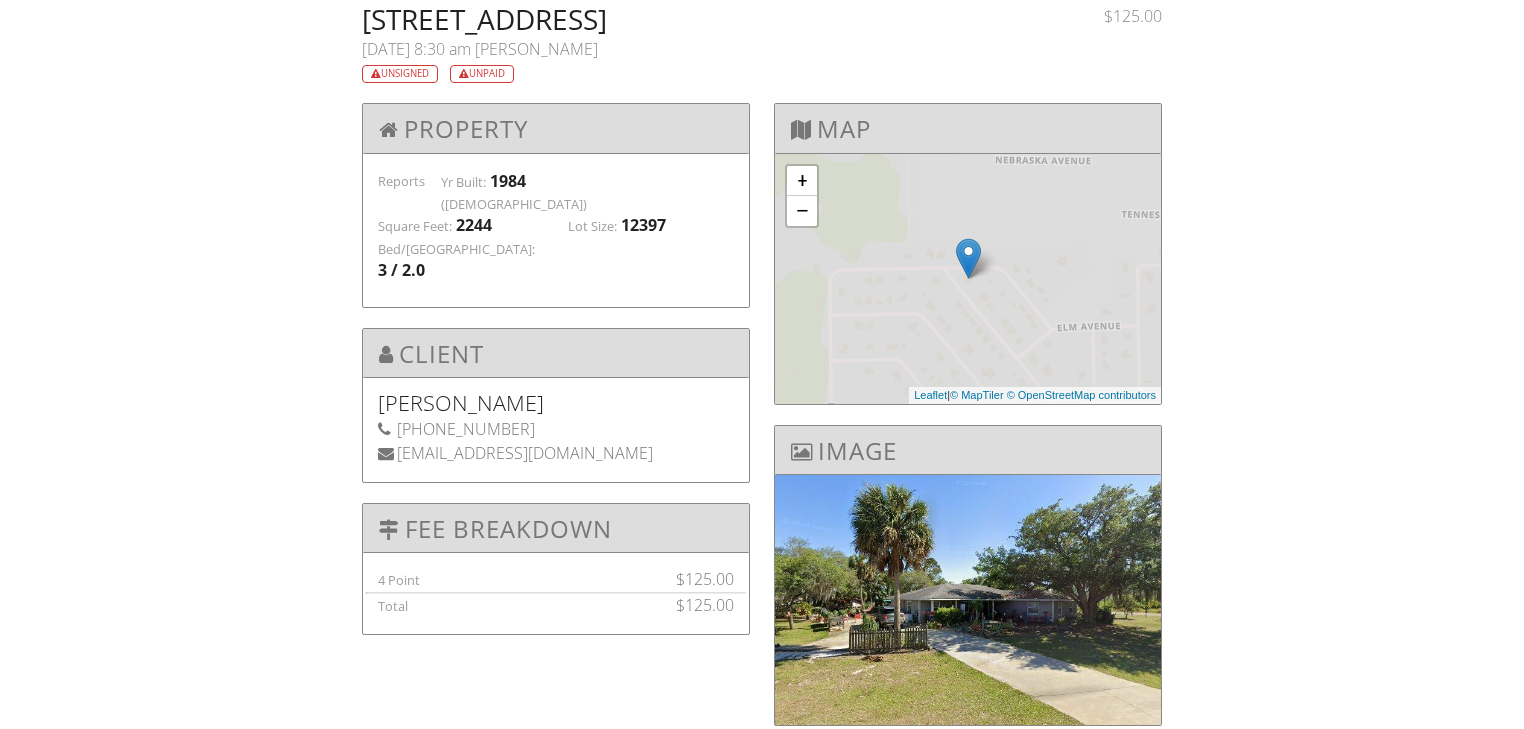 scroll, scrollTop: 0, scrollLeft: 0, axis: both 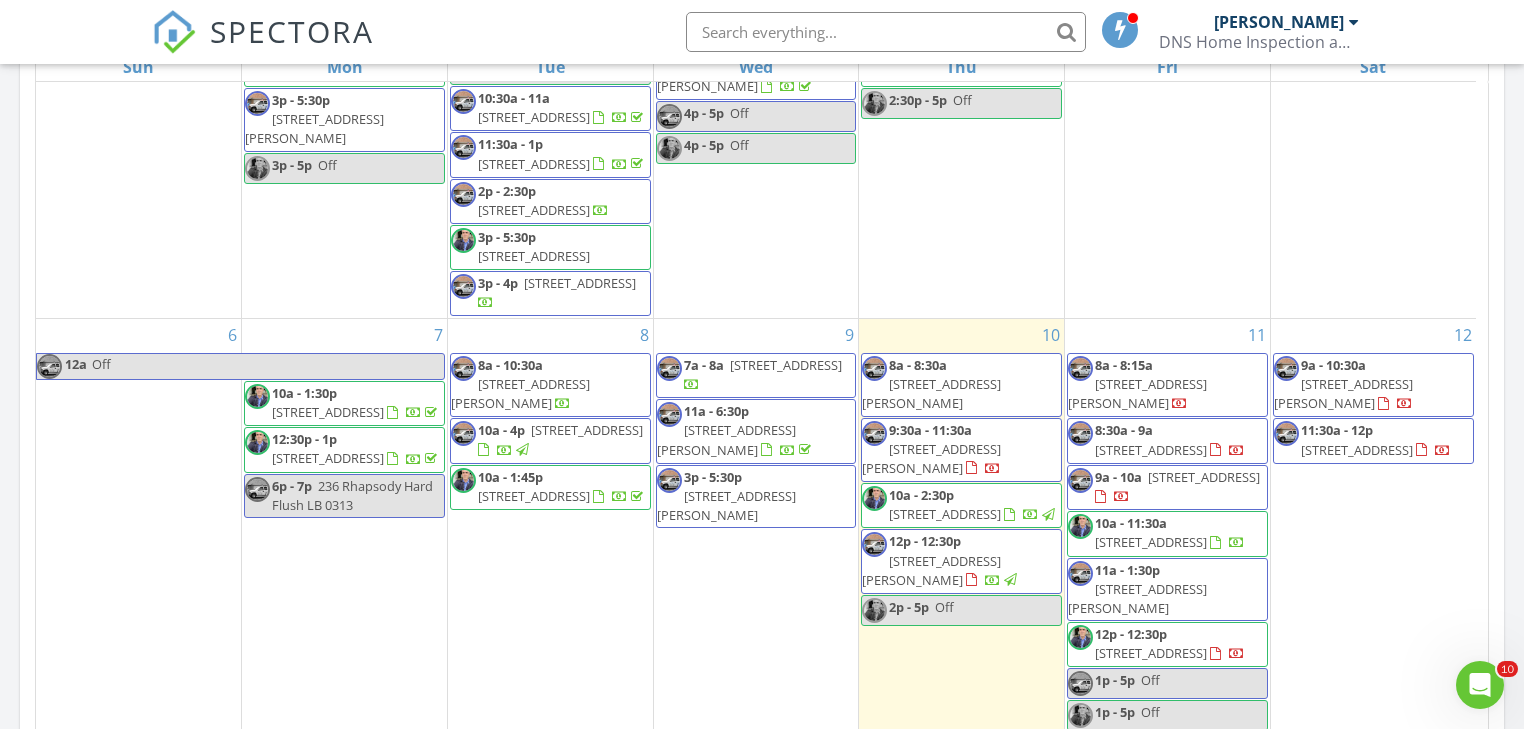 click on "1800 Koy Dr, Sebring 33870" at bounding box center (1204, 477) 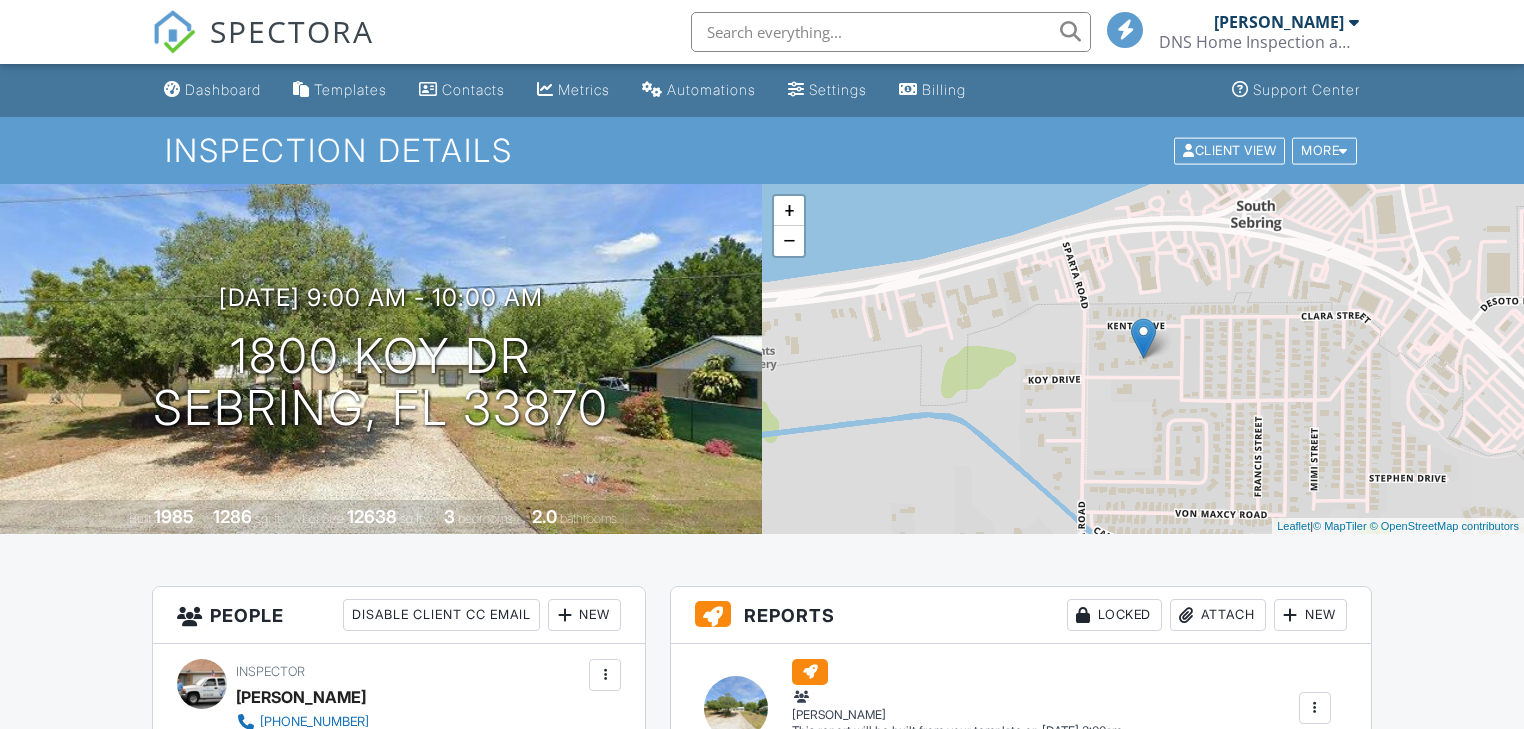 scroll, scrollTop: 0, scrollLeft: 0, axis: both 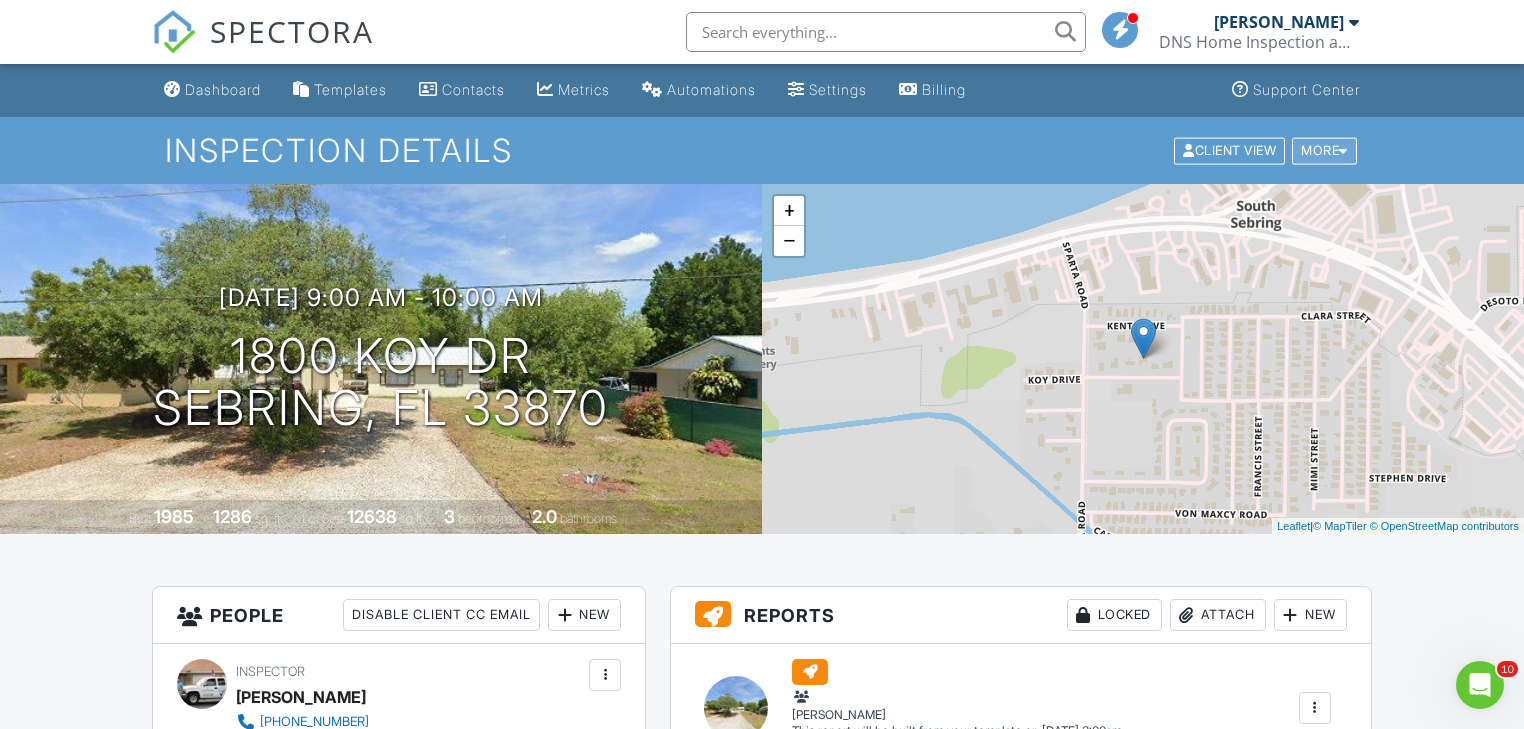 click on "More" at bounding box center (1324, 150) 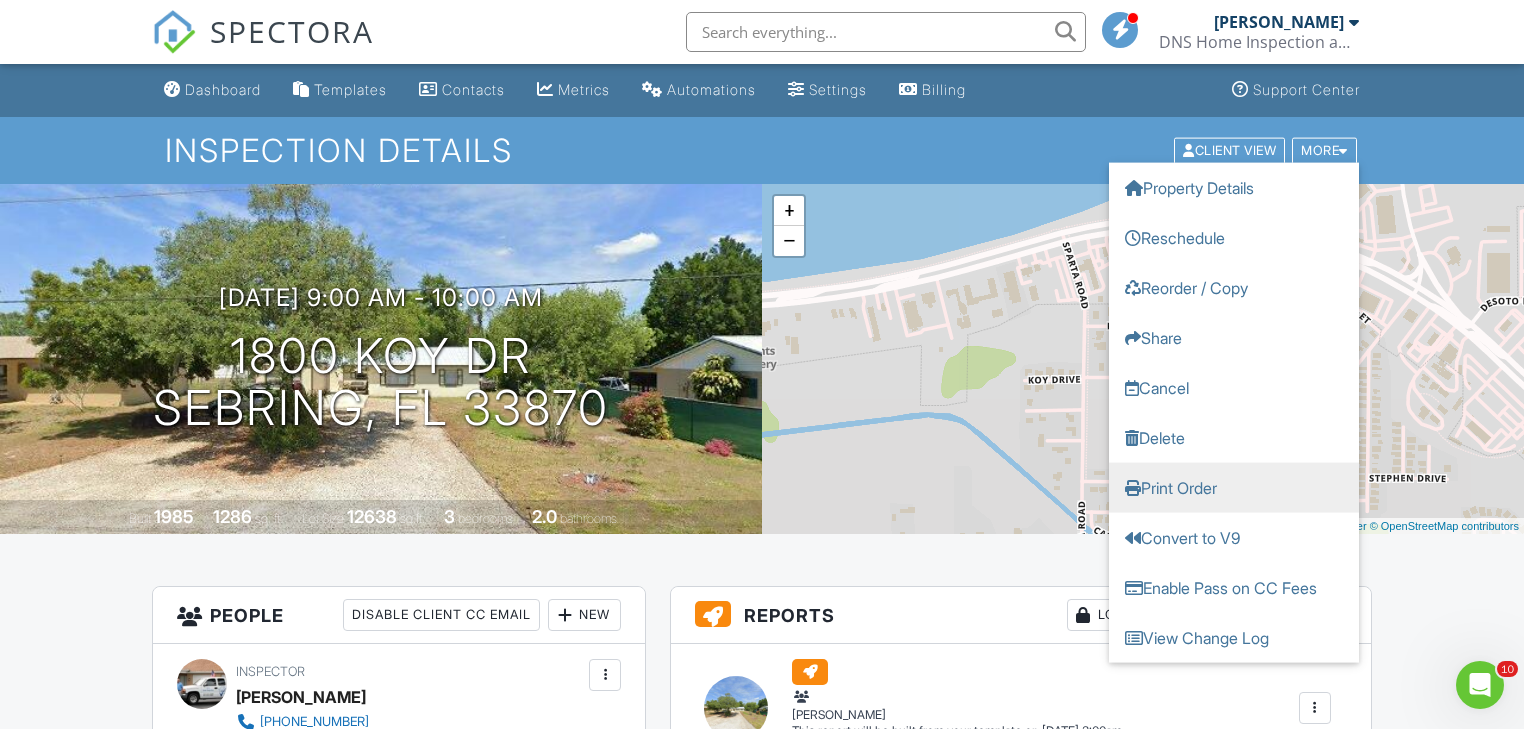 click on "Print Order" at bounding box center [1234, 487] 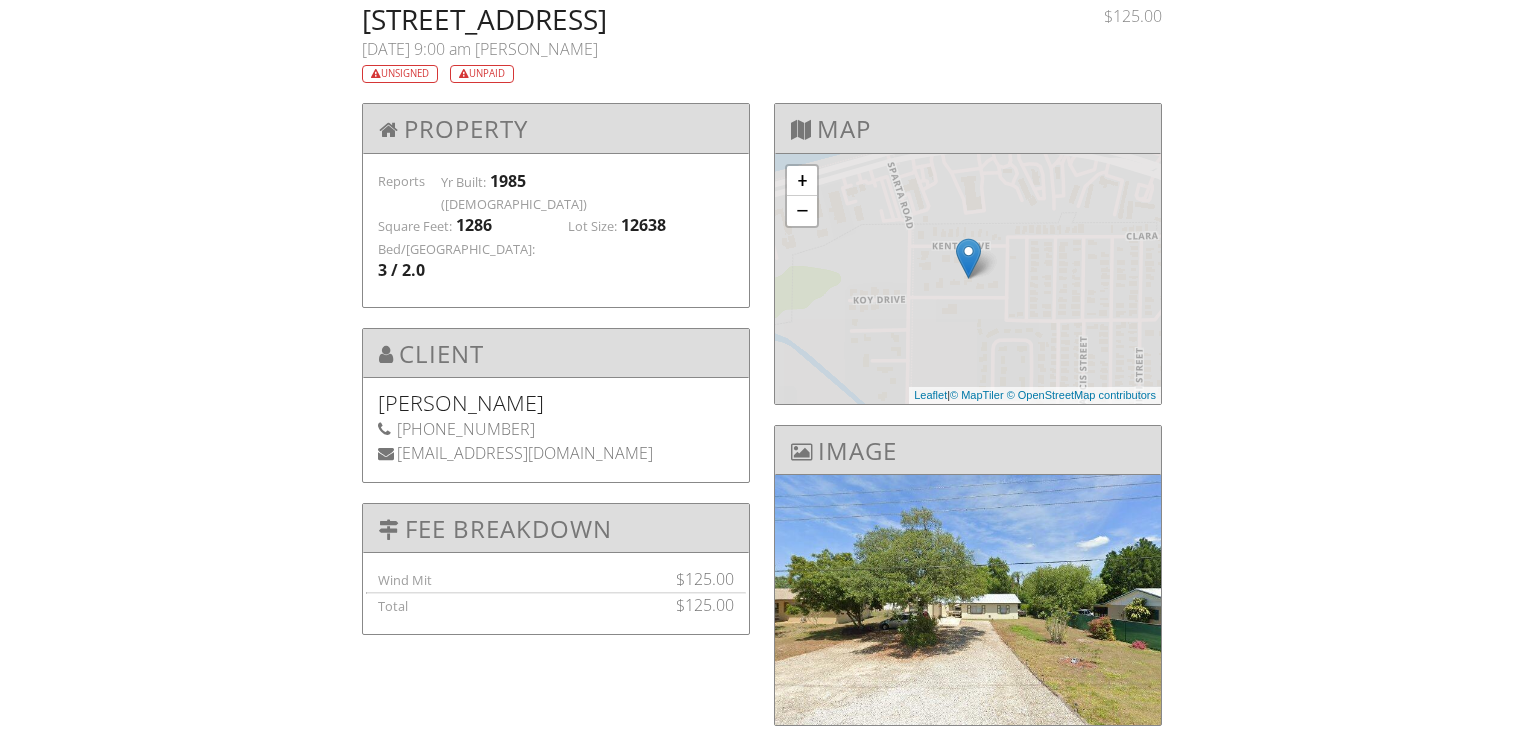 scroll, scrollTop: 0, scrollLeft: 0, axis: both 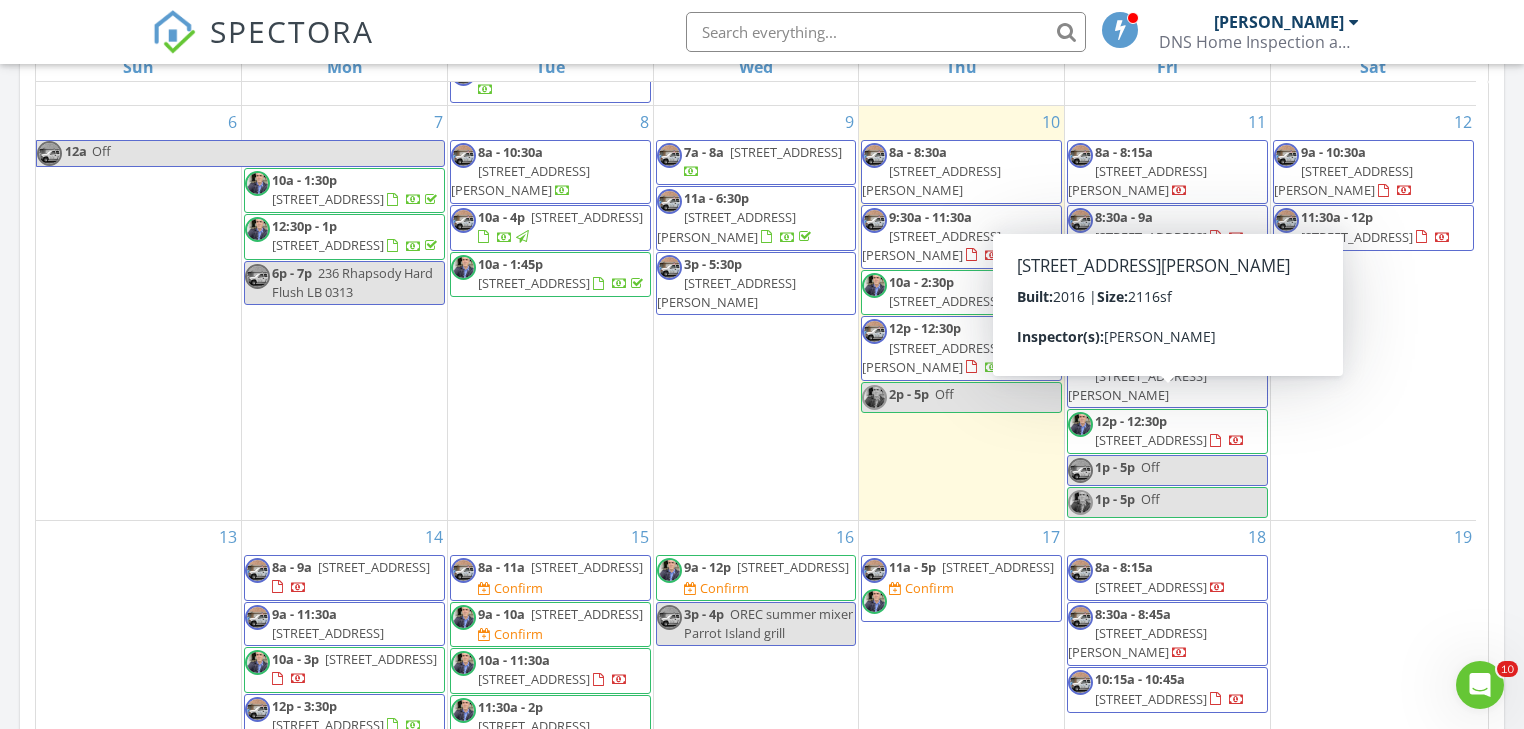 click on "688 Cordoba Dr, Davenport 33837" at bounding box center (1137, 385) 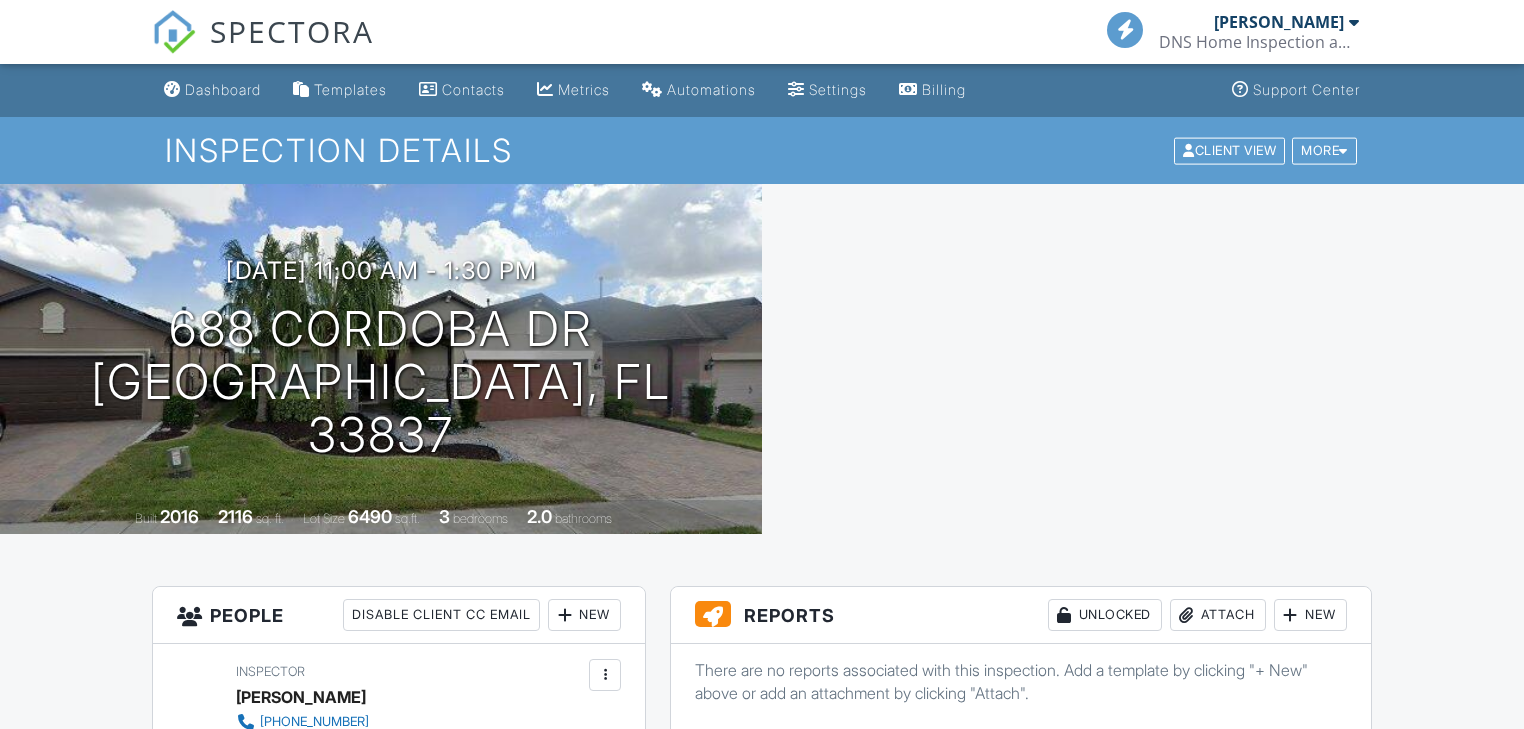 scroll, scrollTop: 0, scrollLeft: 0, axis: both 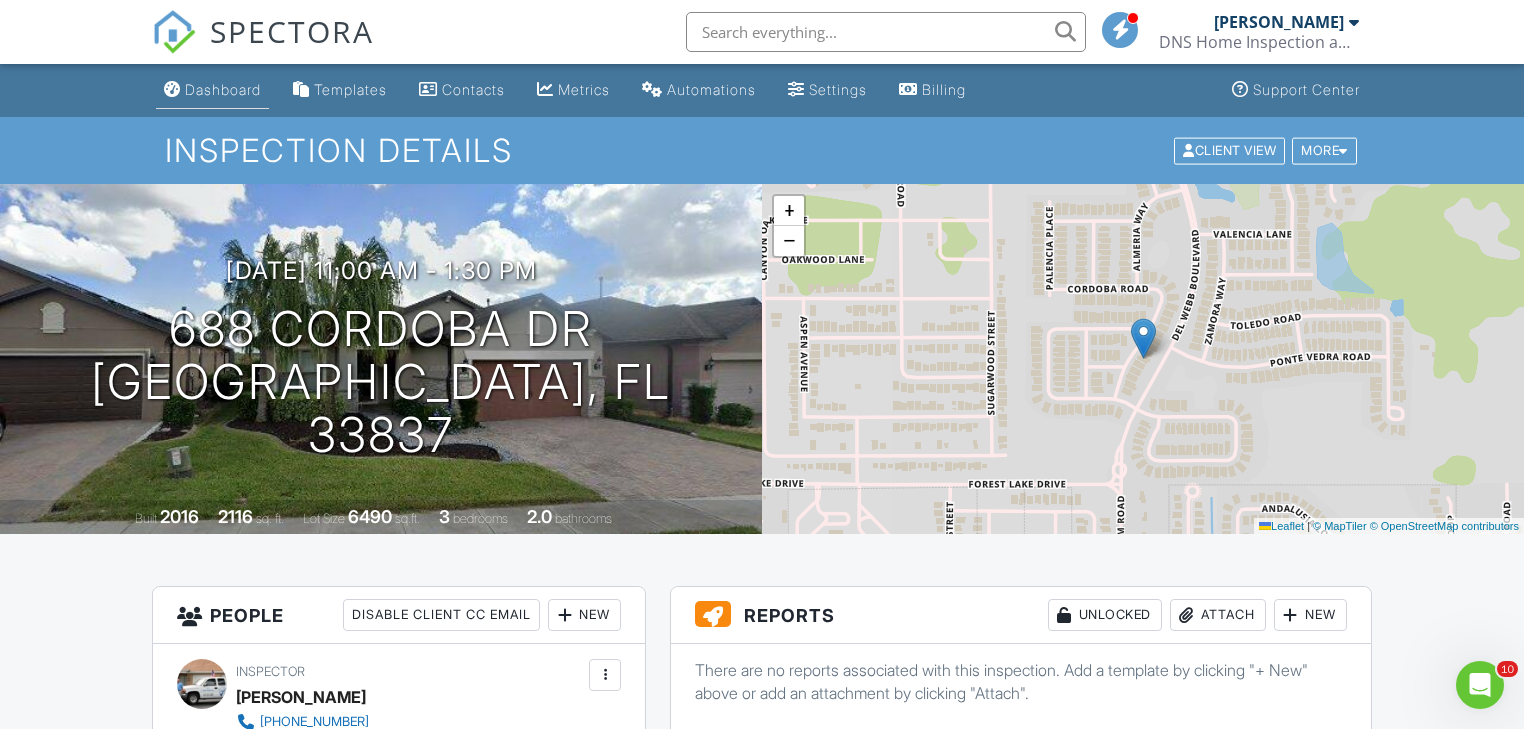 click on "Dashboard" at bounding box center [223, 89] 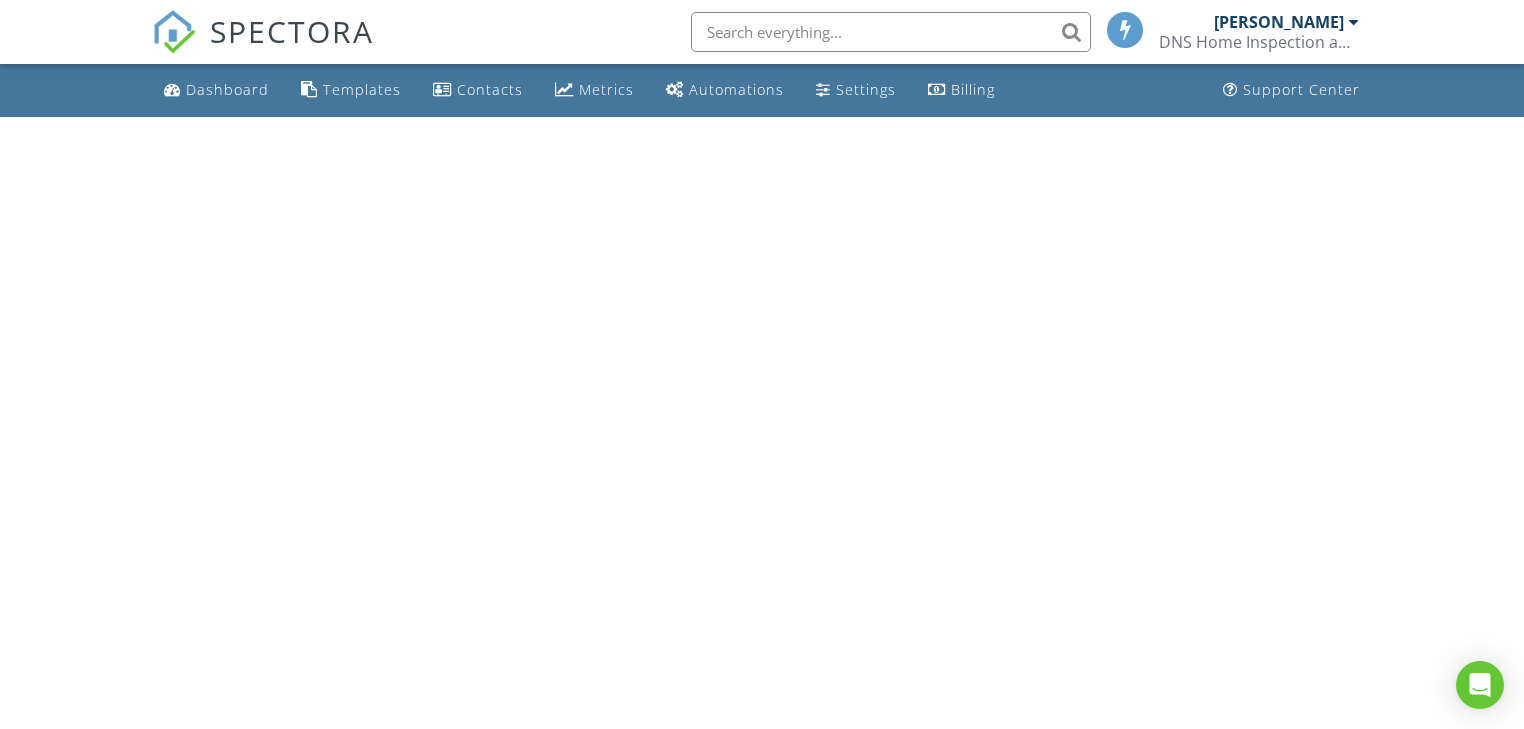 scroll, scrollTop: 0, scrollLeft: 0, axis: both 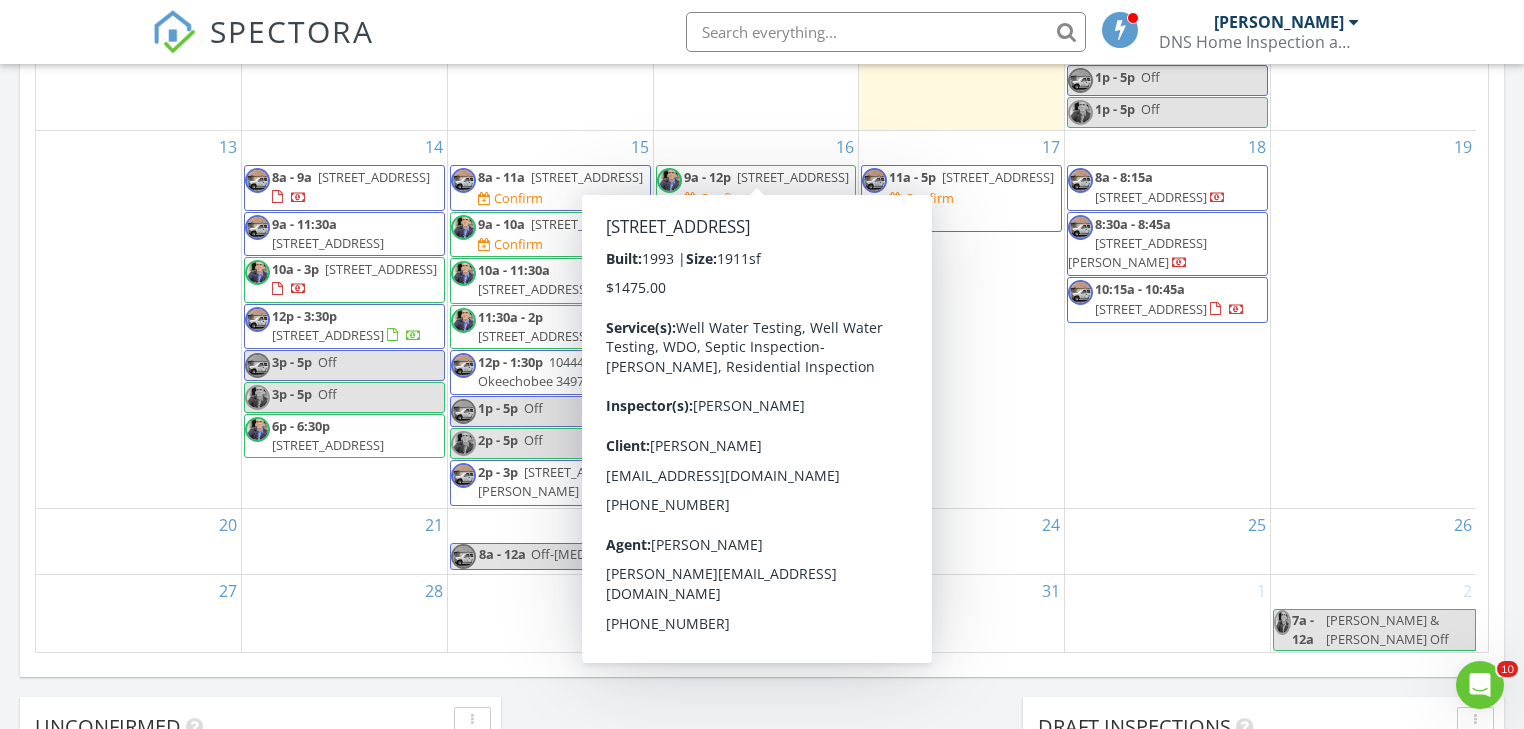 click on "Confirm" at bounding box center (716, 198) 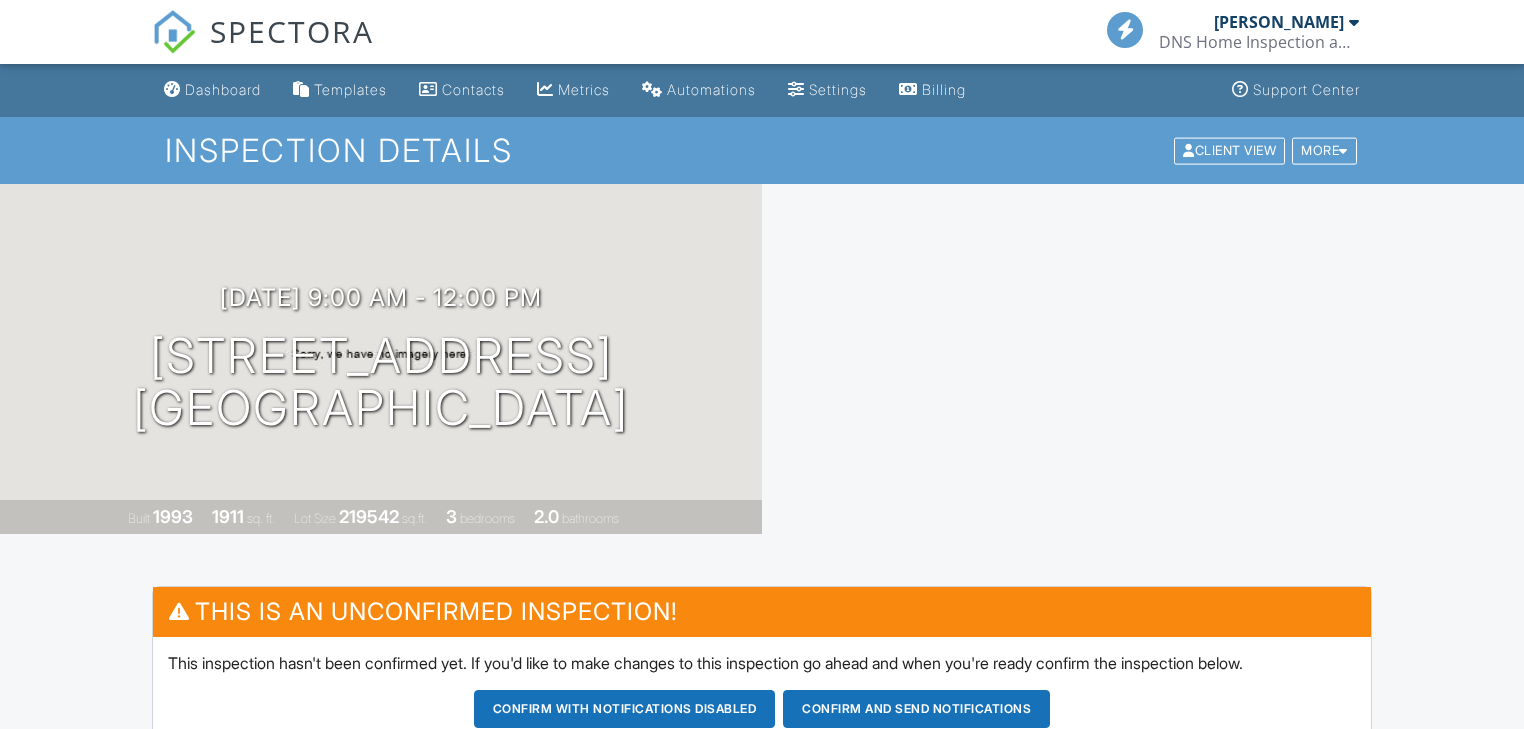 scroll, scrollTop: 0, scrollLeft: 0, axis: both 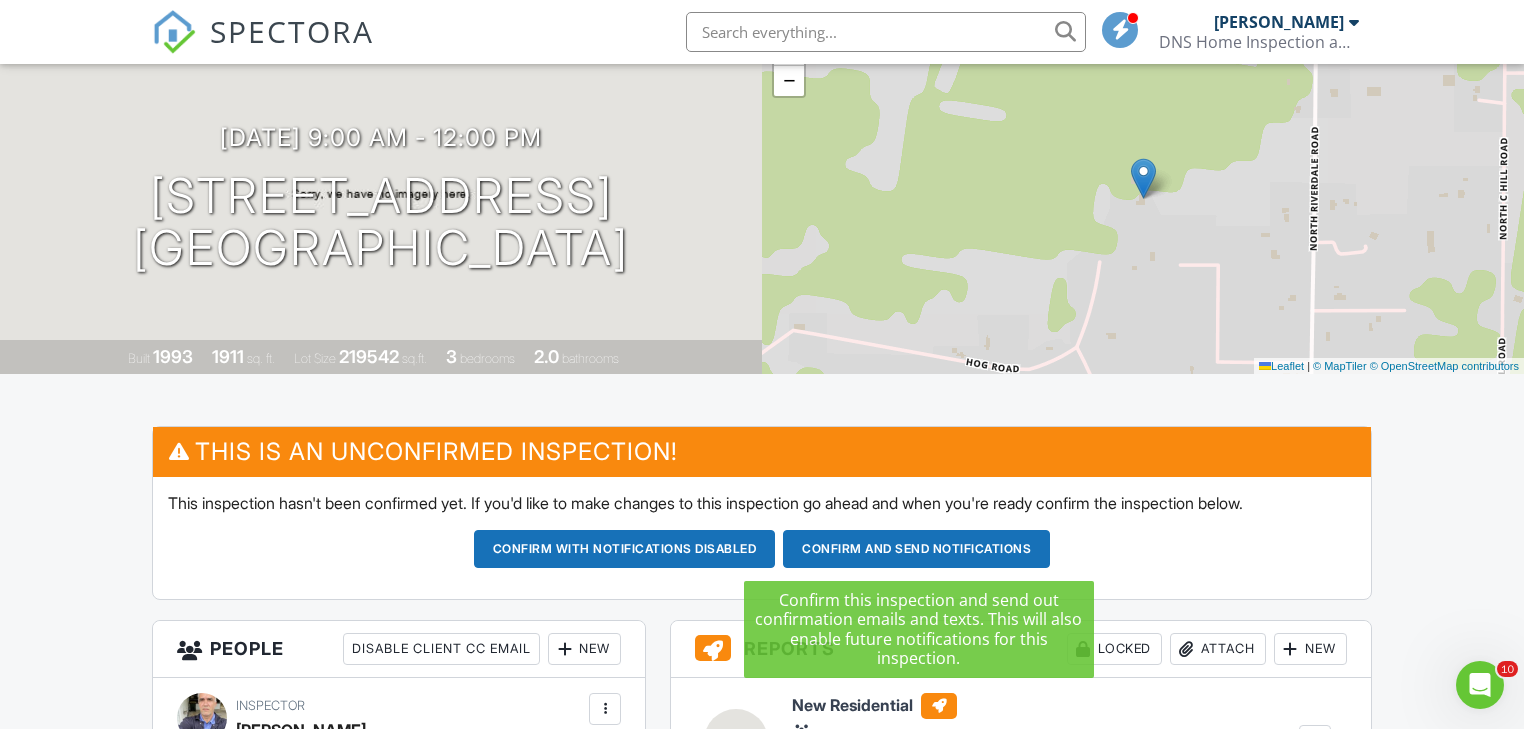 click on "Confirm and send notifications" at bounding box center [625, 549] 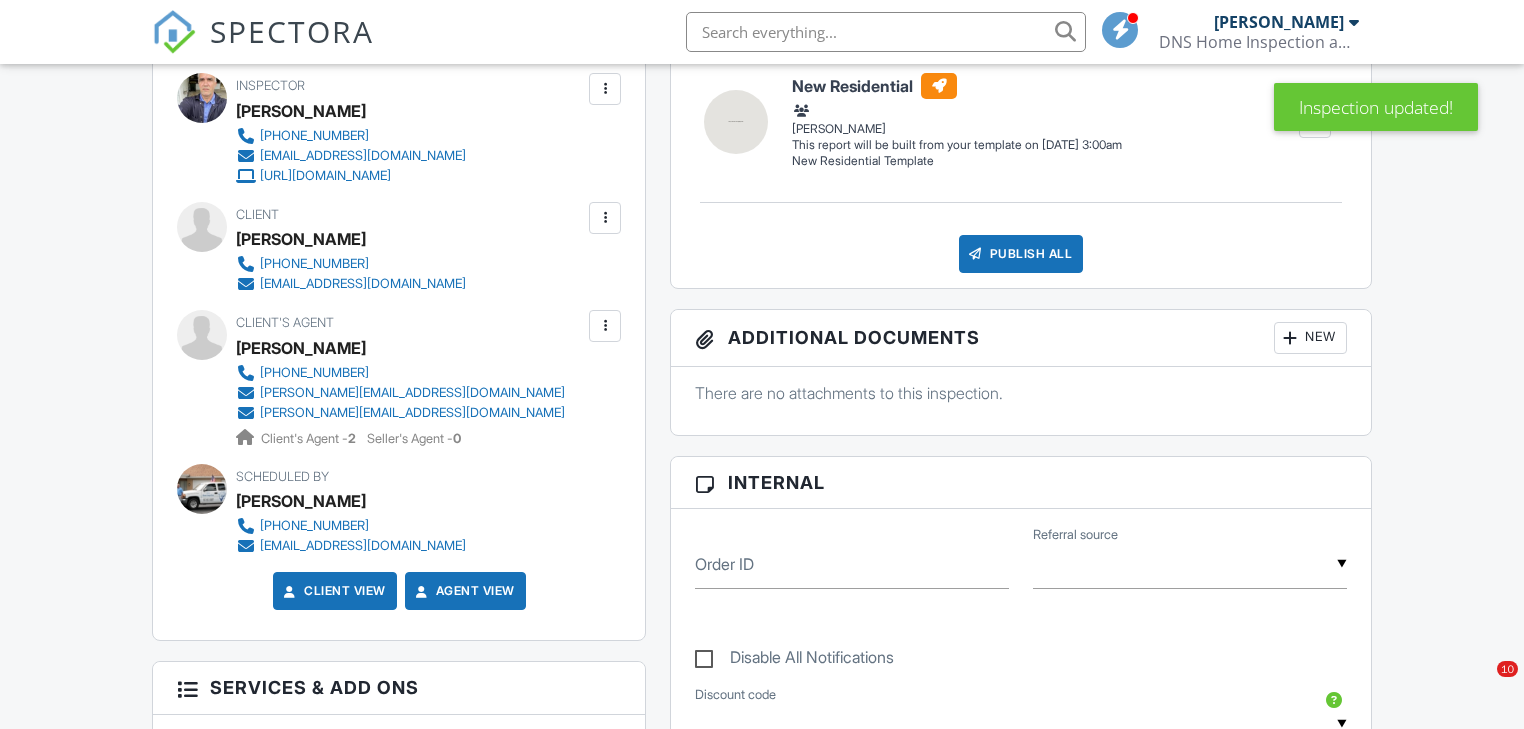 scroll, scrollTop: 640, scrollLeft: 0, axis: vertical 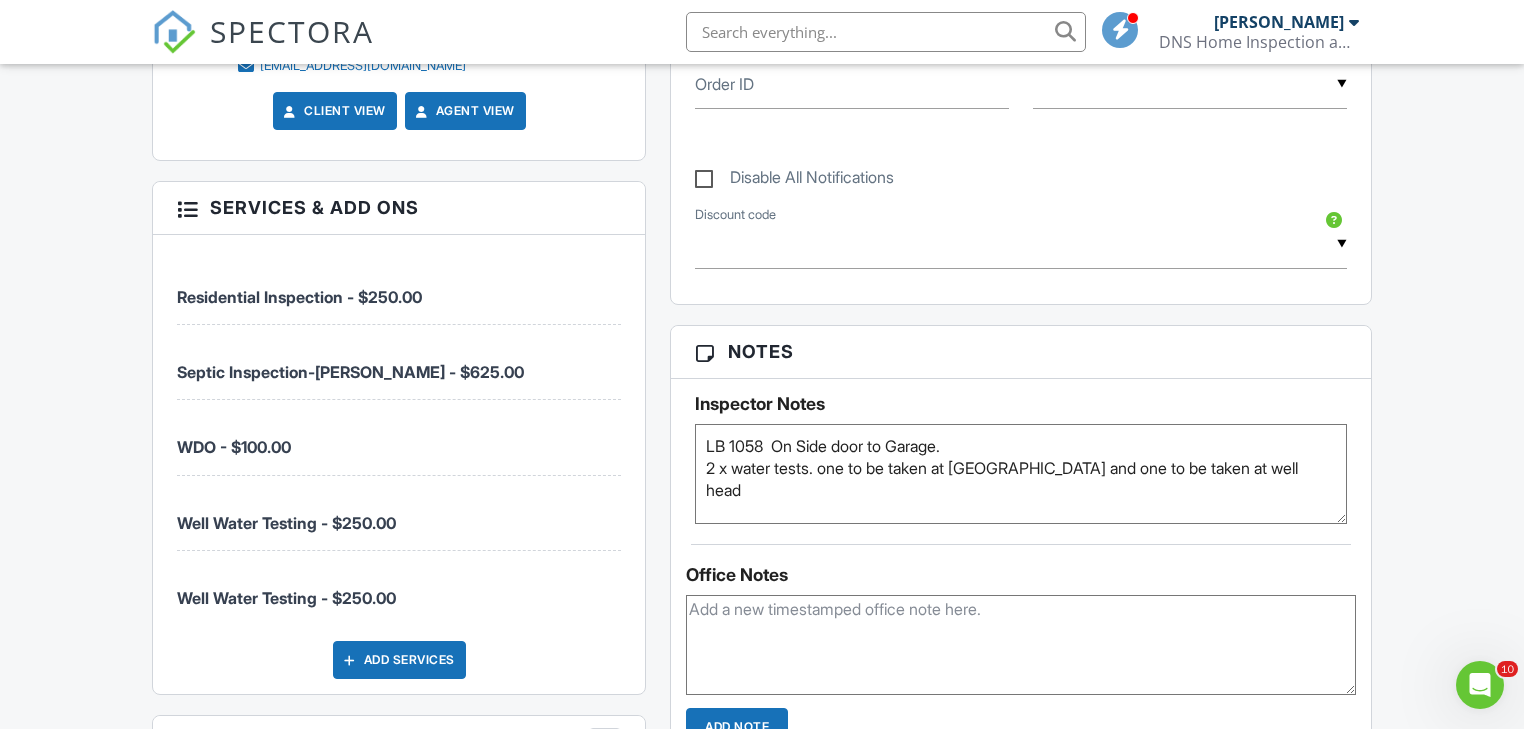 click on "LB 1058  On Side door to Garage.
2 x water tests. one to be taken at [GEOGRAPHIC_DATA] and one to be taken at well head" at bounding box center (1020, 474) 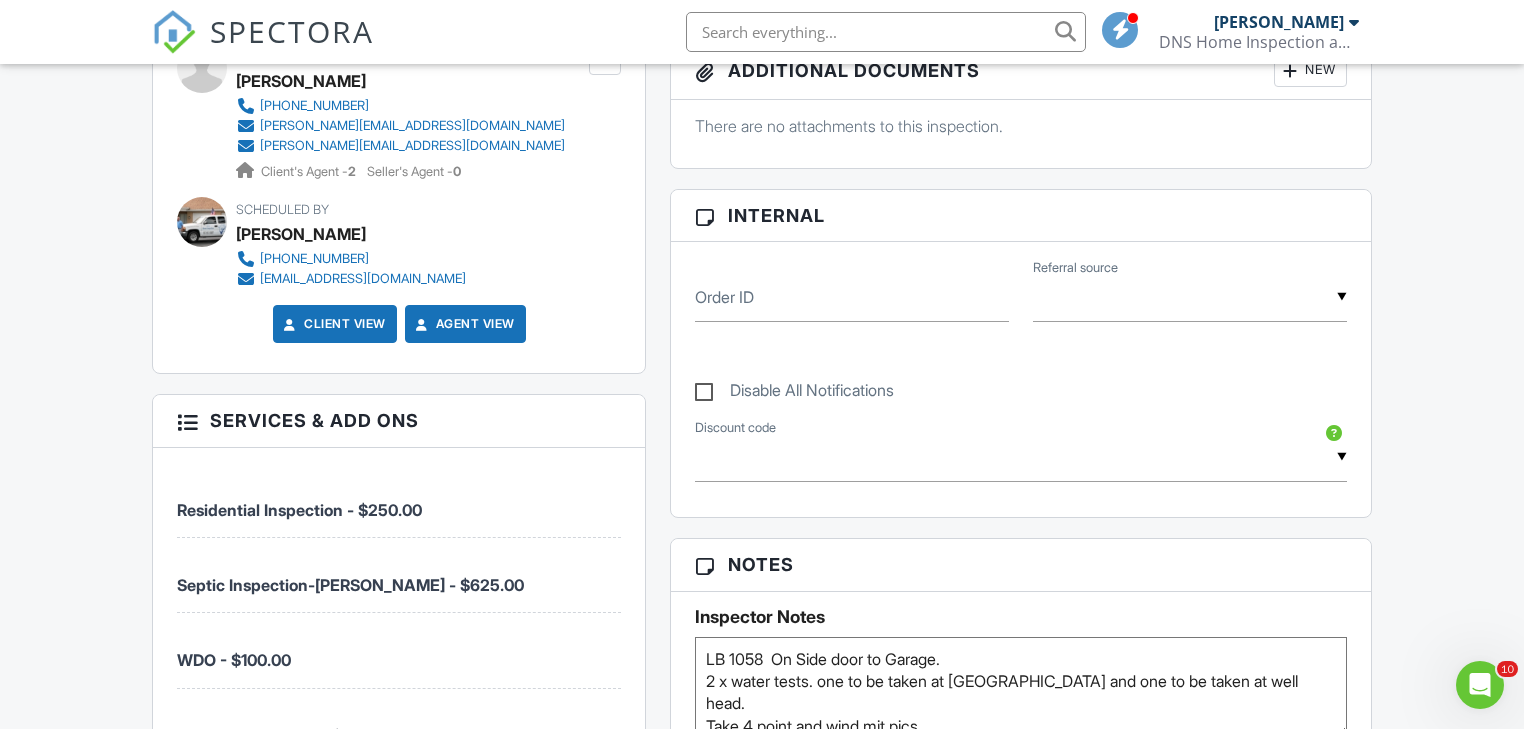 scroll, scrollTop: 1066, scrollLeft: 0, axis: vertical 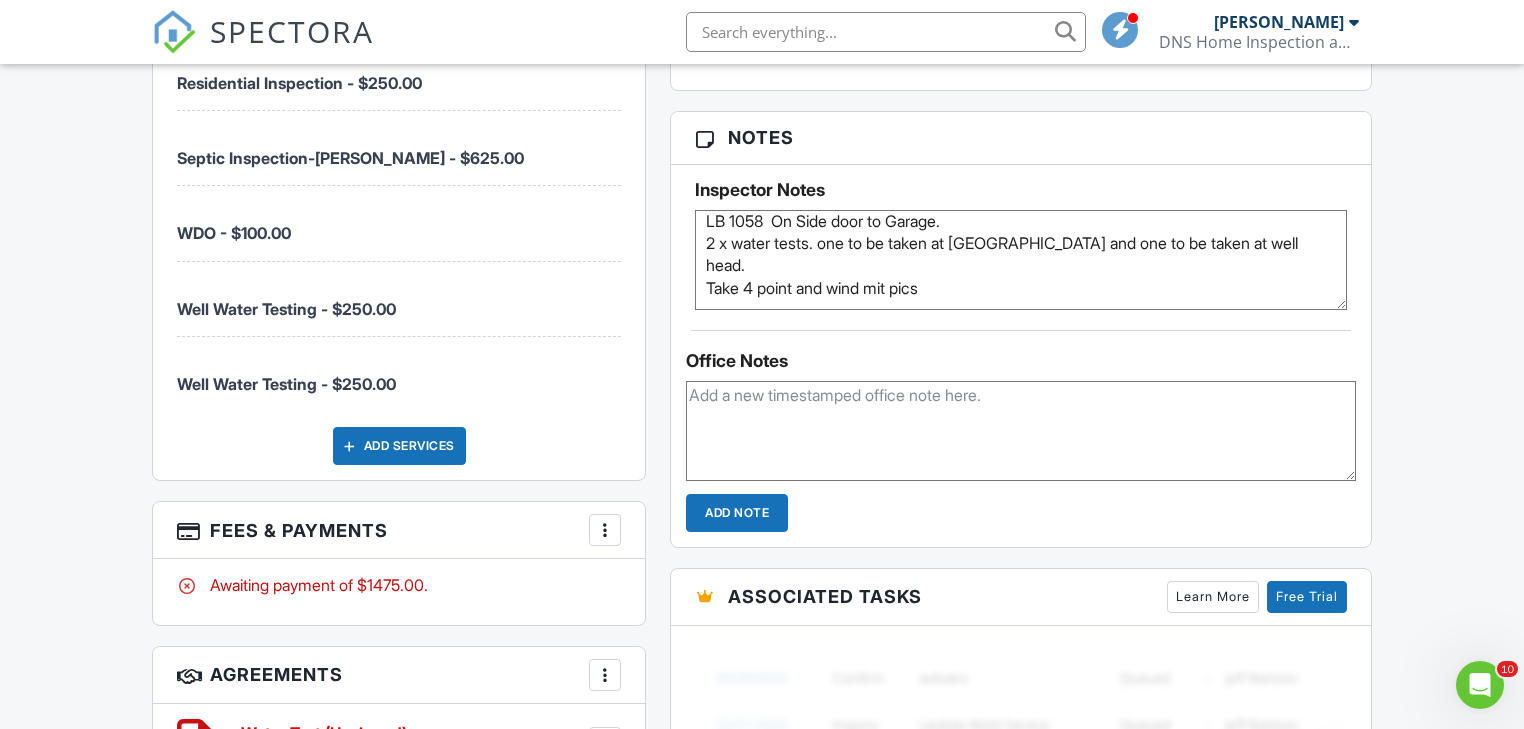 type on "LB 1058  On Side door to Garage.
2 x water tests. one to be taken at [GEOGRAPHIC_DATA] and one to be taken at well head.
Take 4 point and wind mit pics" 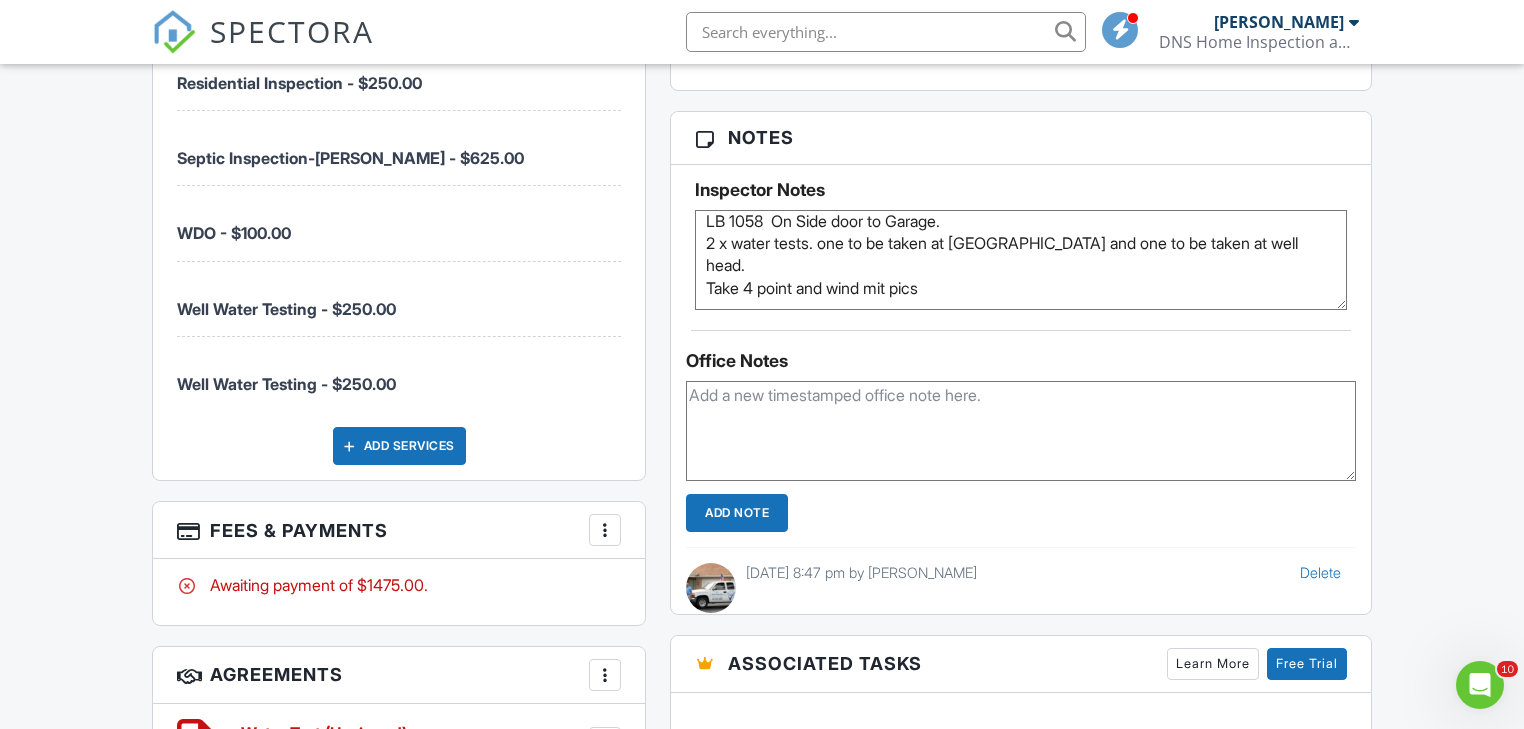 scroll, scrollTop: 1066, scrollLeft: 0, axis: vertical 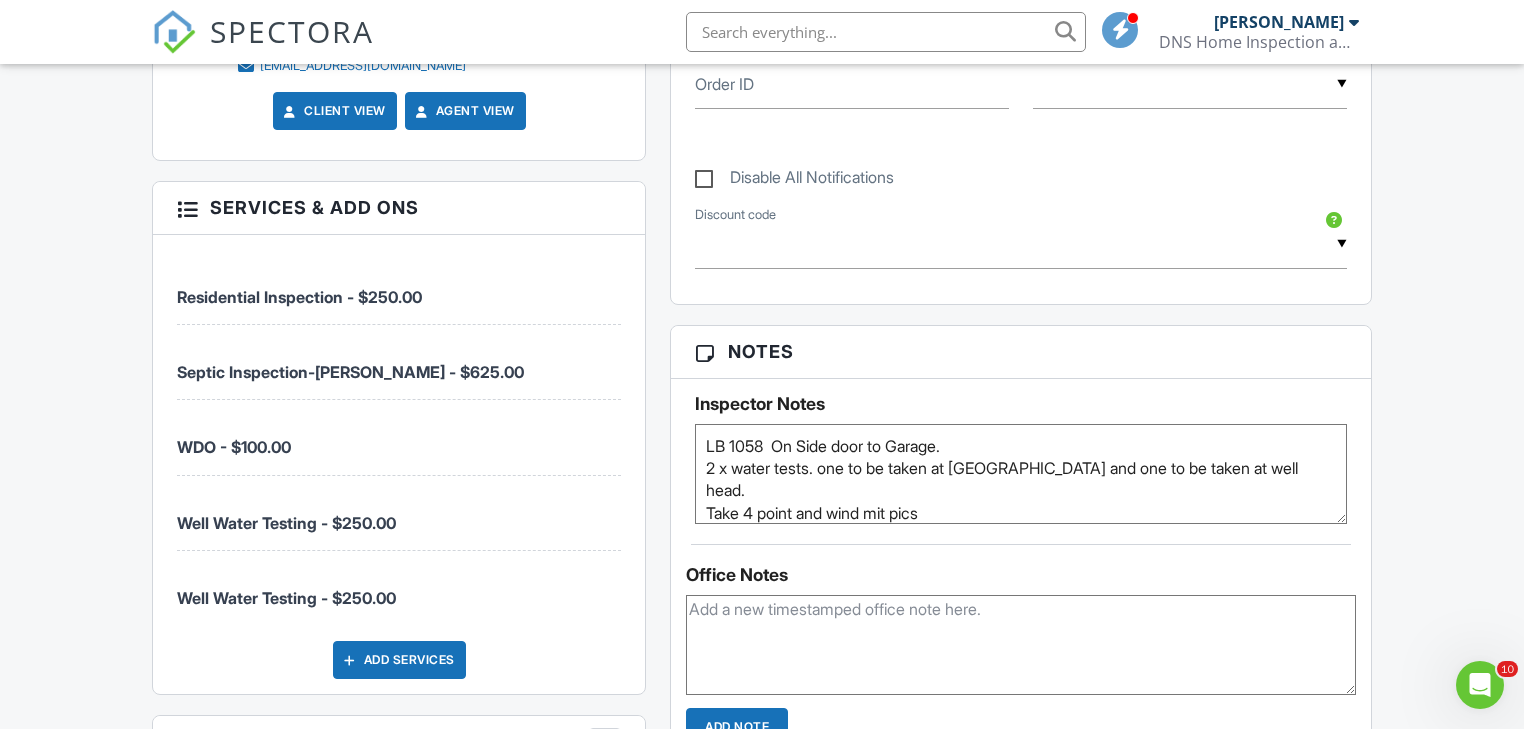 click on "LB 1058  On Side door to Garage.
2 x water tests. one to be taken at [GEOGRAPHIC_DATA] and one to be taken at well head" at bounding box center [1020, 474] 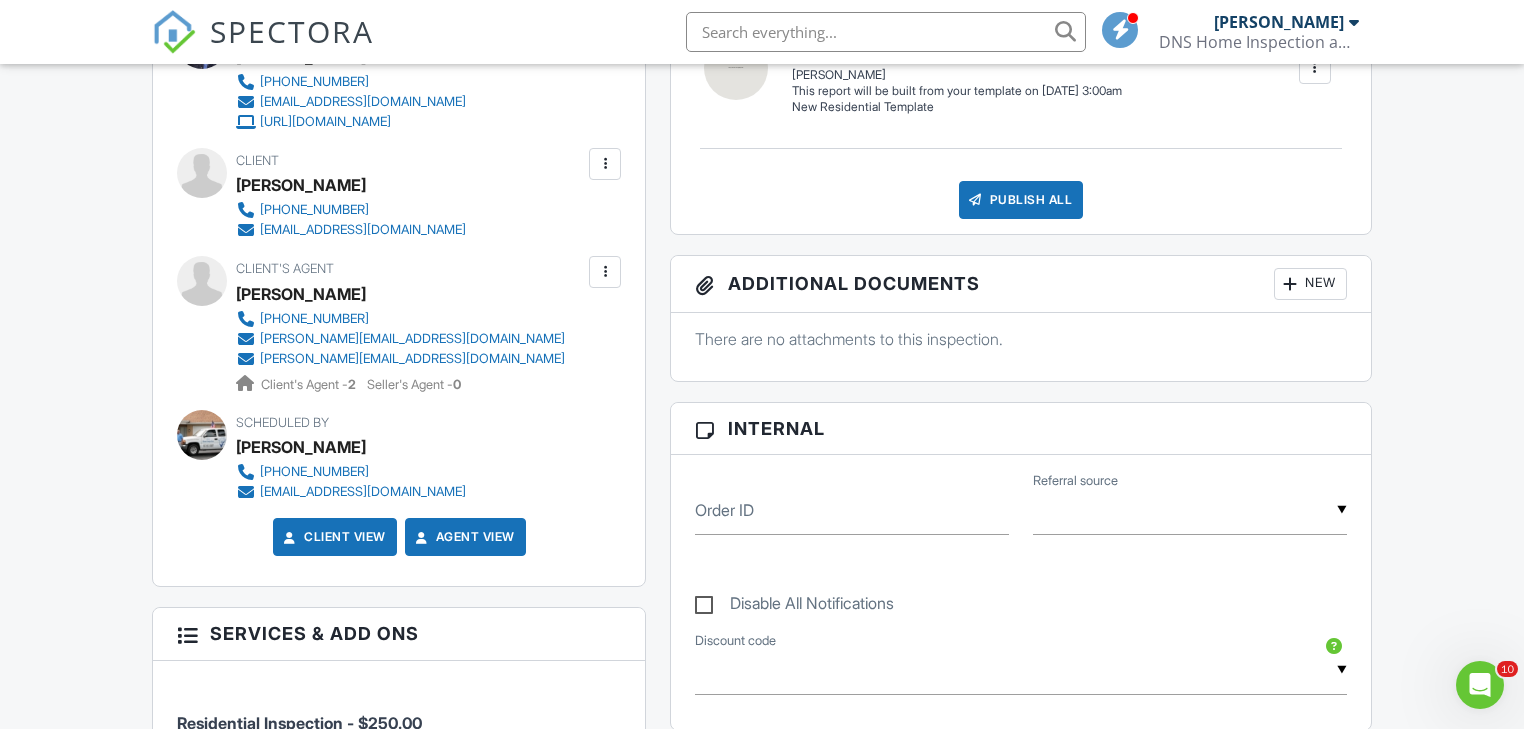 scroll, scrollTop: 426, scrollLeft: 0, axis: vertical 